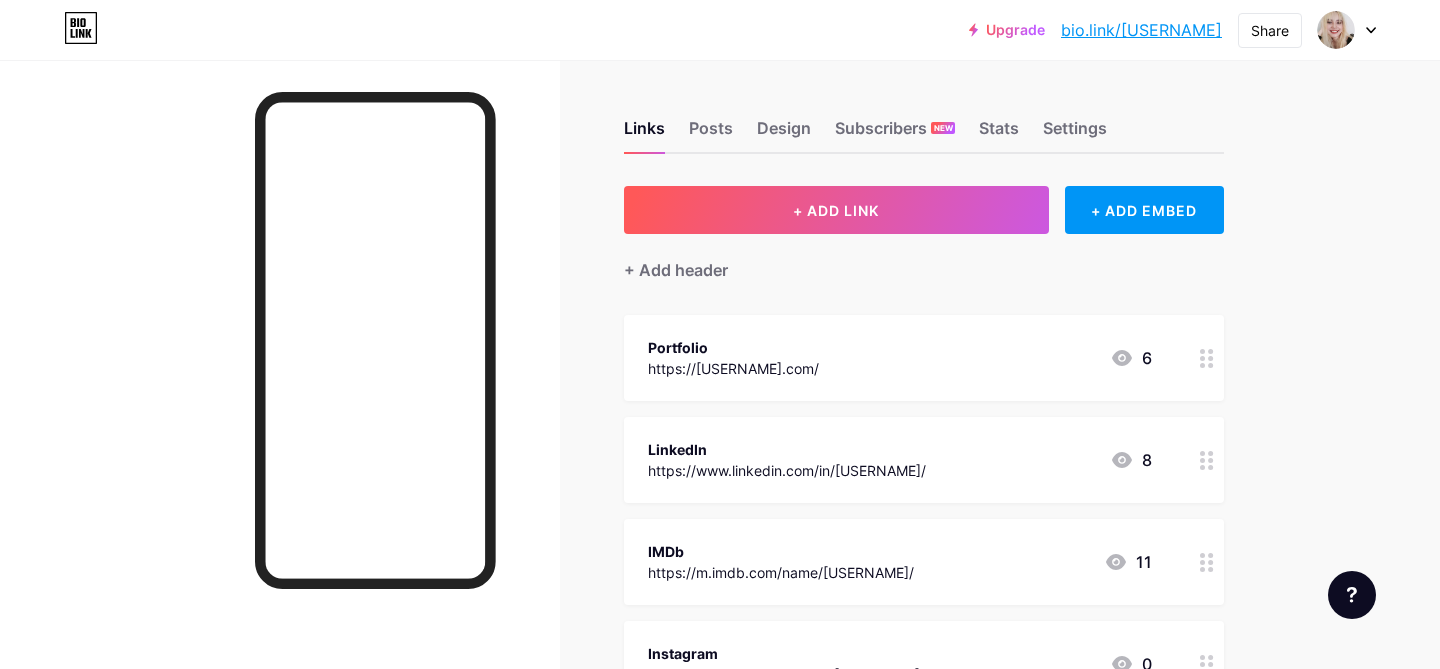 scroll, scrollTop: 0, scrollLeft: 0, axis: both 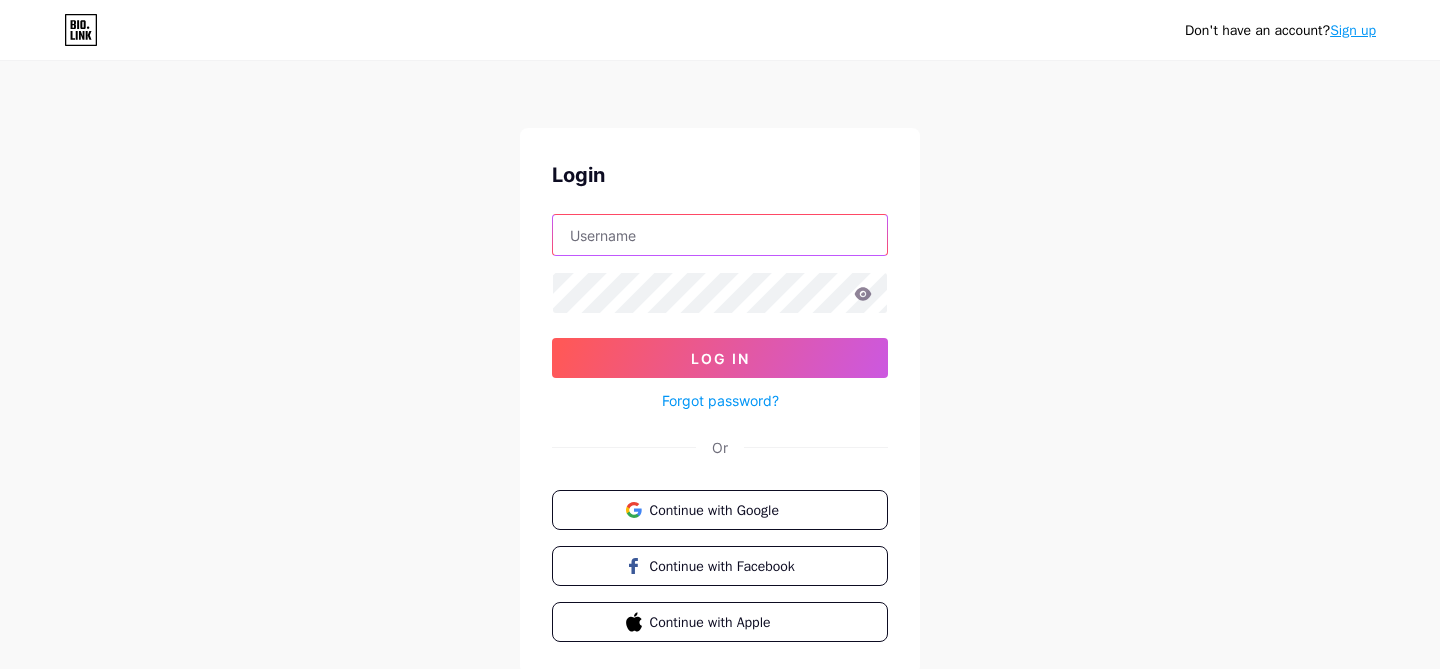 click at bounding box center [720, 235] 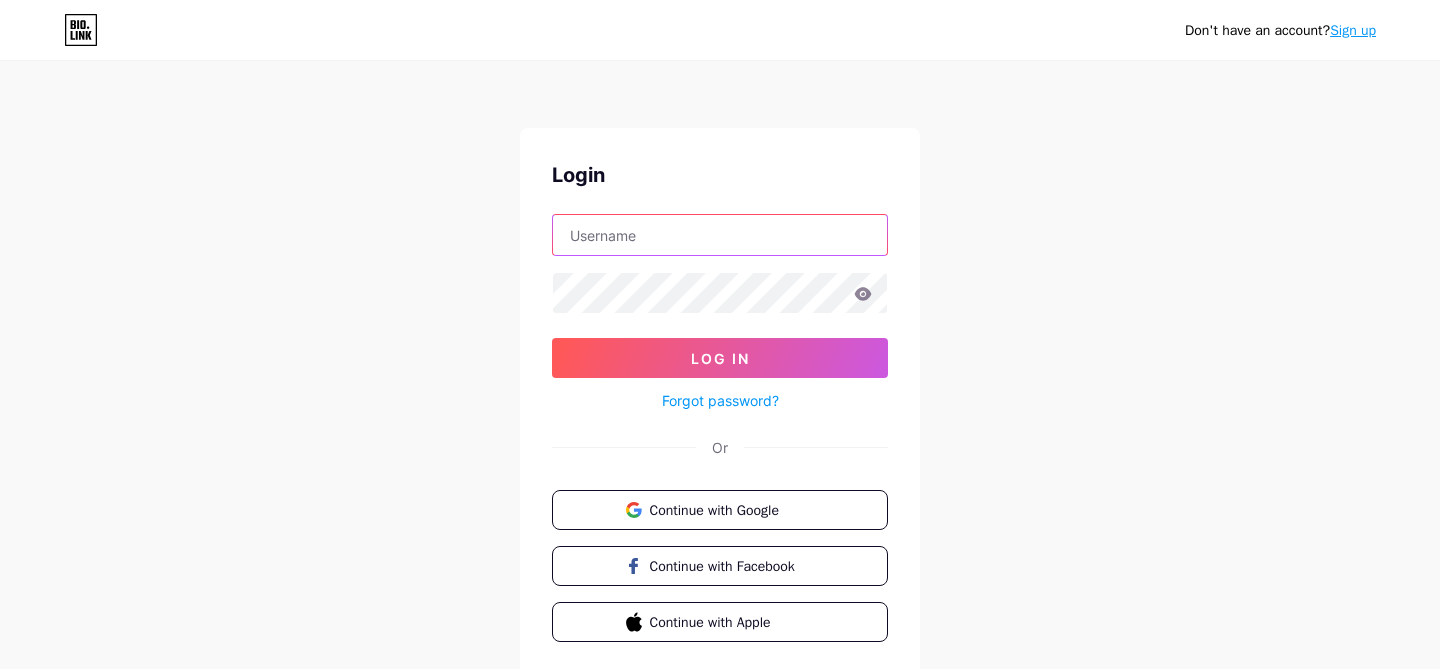 type on "[USERNAME]@[DOMAIN].com" 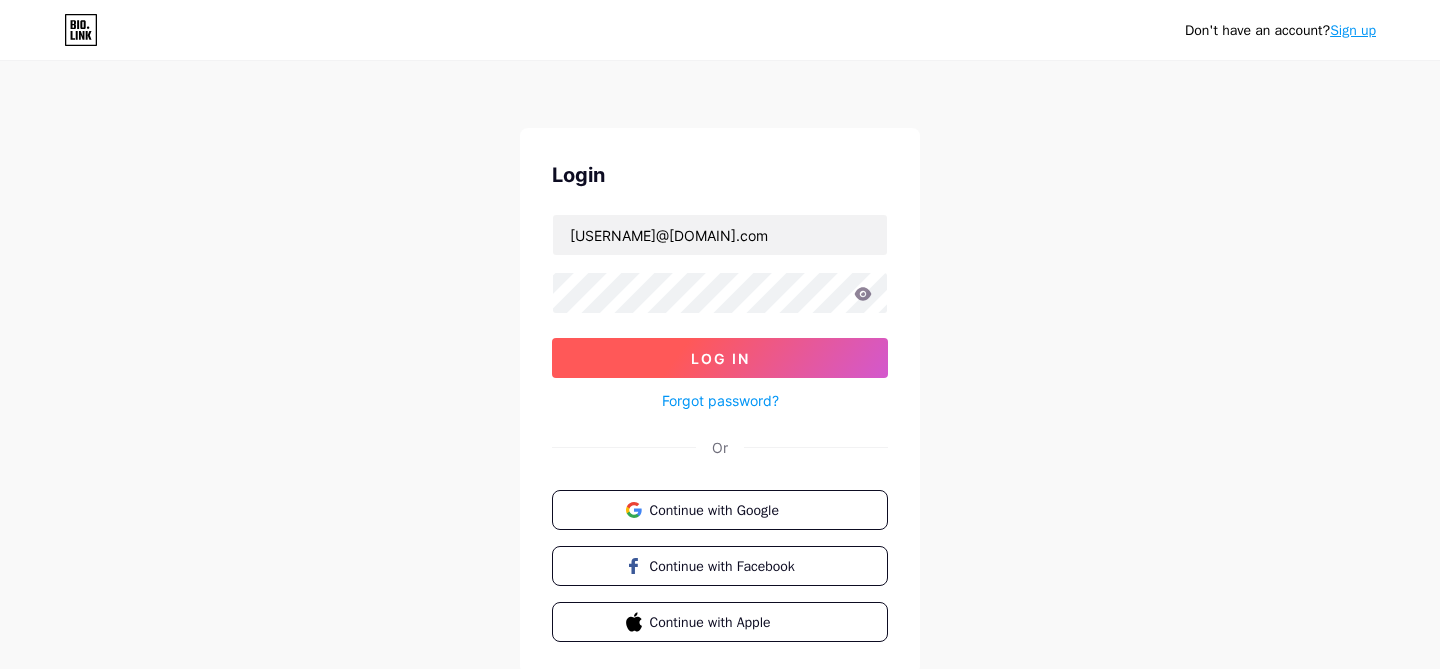 click on "Log In" at bounding box center [720, 358] 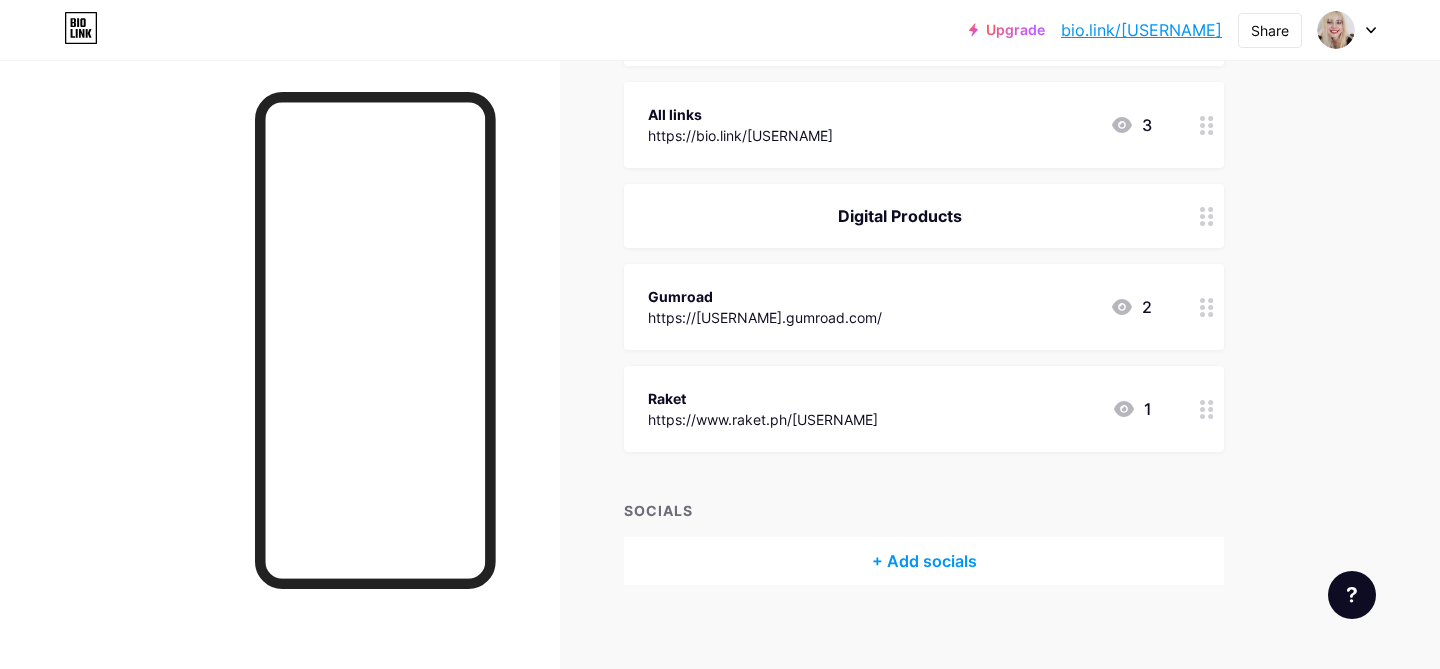 scroll, scrollTop: 1530, scrollLeft: 0, axis: vertical 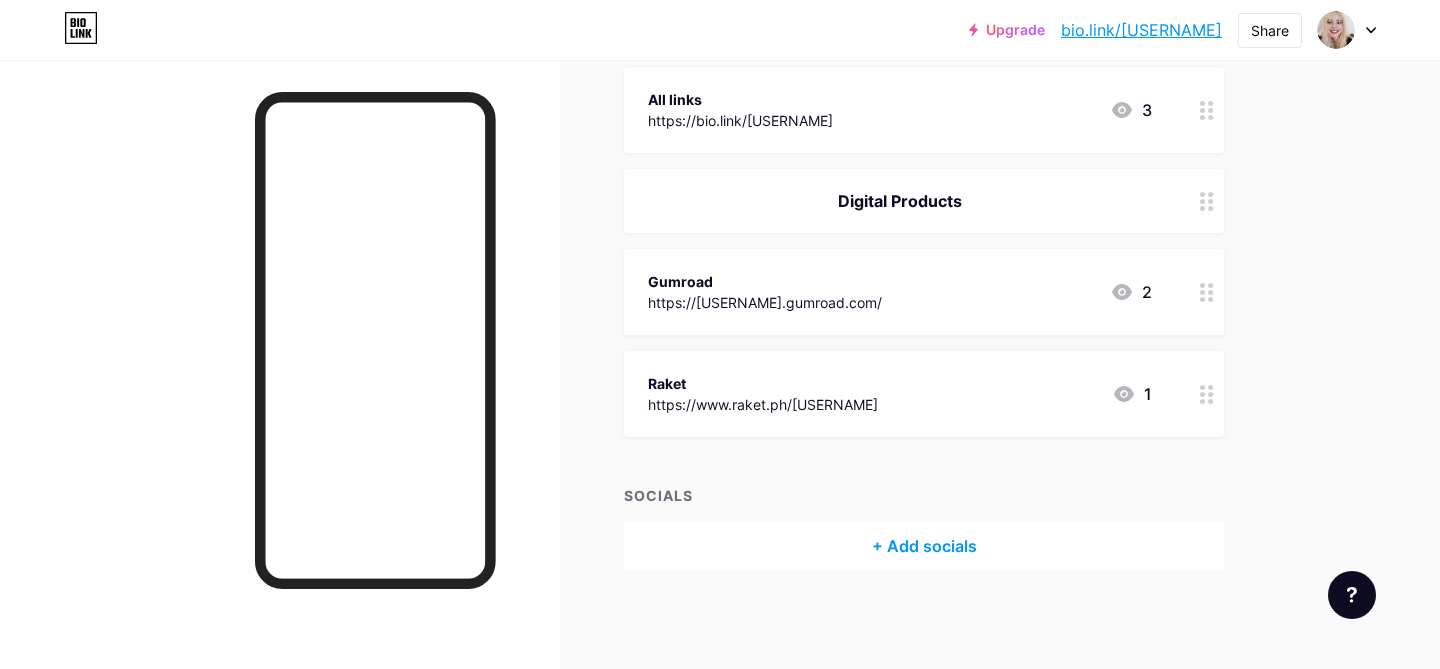 click on "+ Add socials" at bounding box center (924, 546) 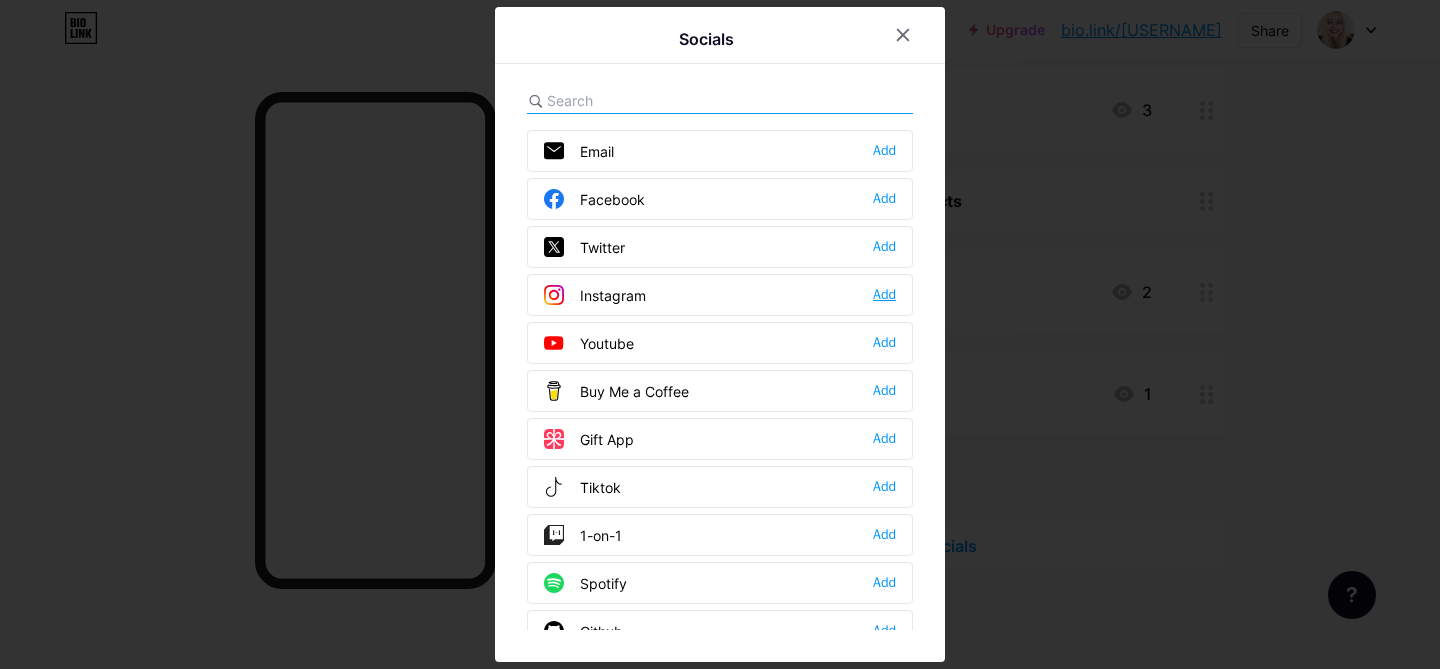 click on "Add" at bounding box center (884, 295) 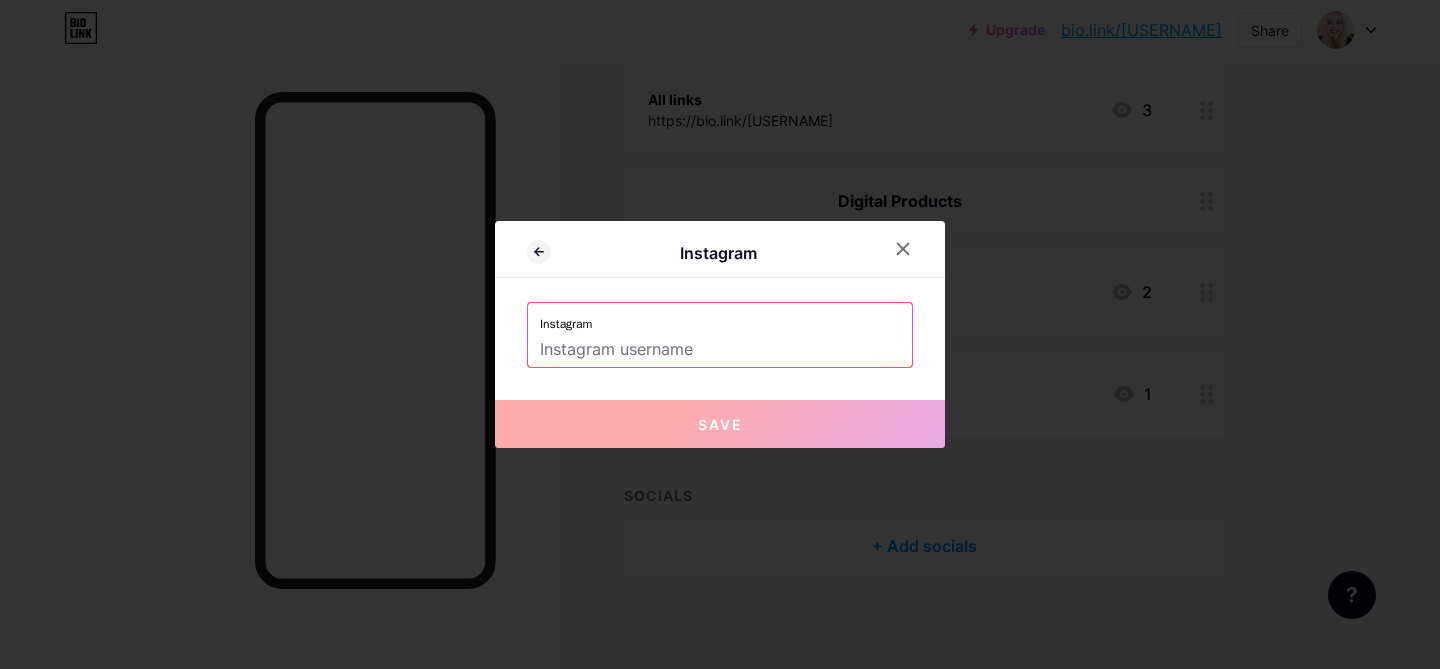 click at bounding box center (720, 350) 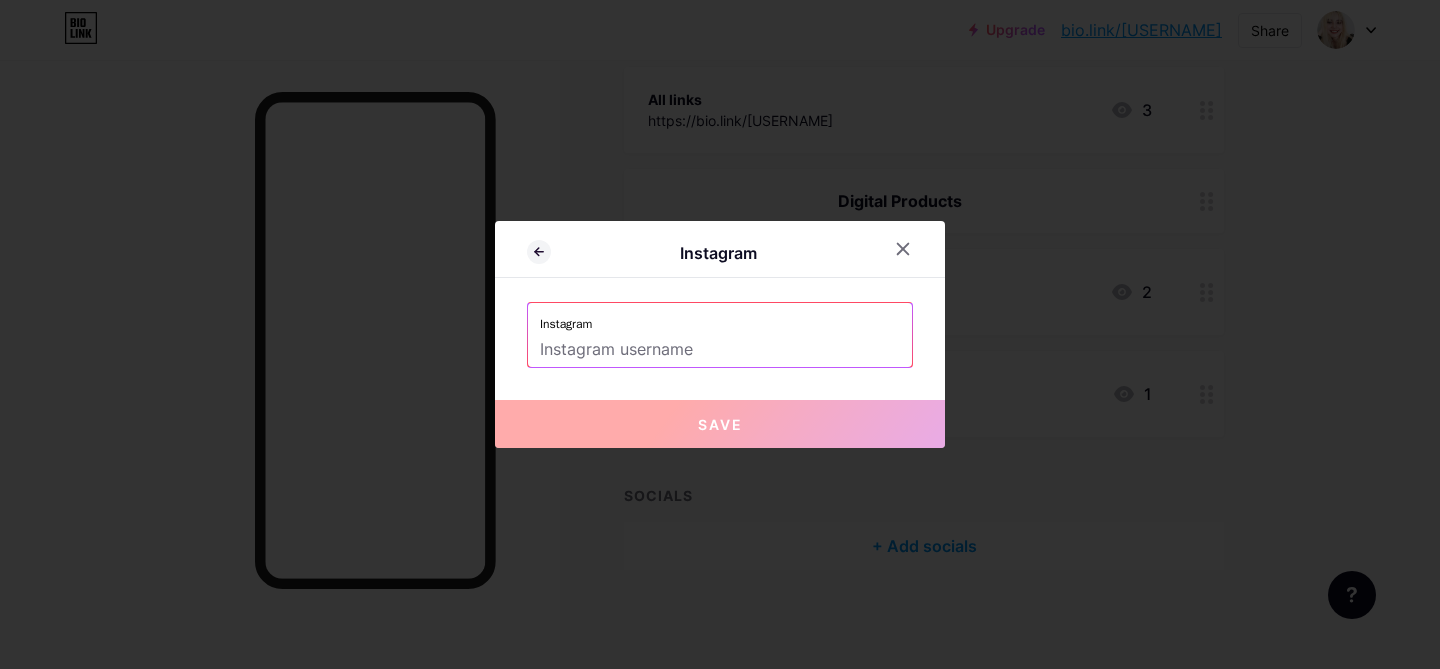 paste on "[USERNAME]" 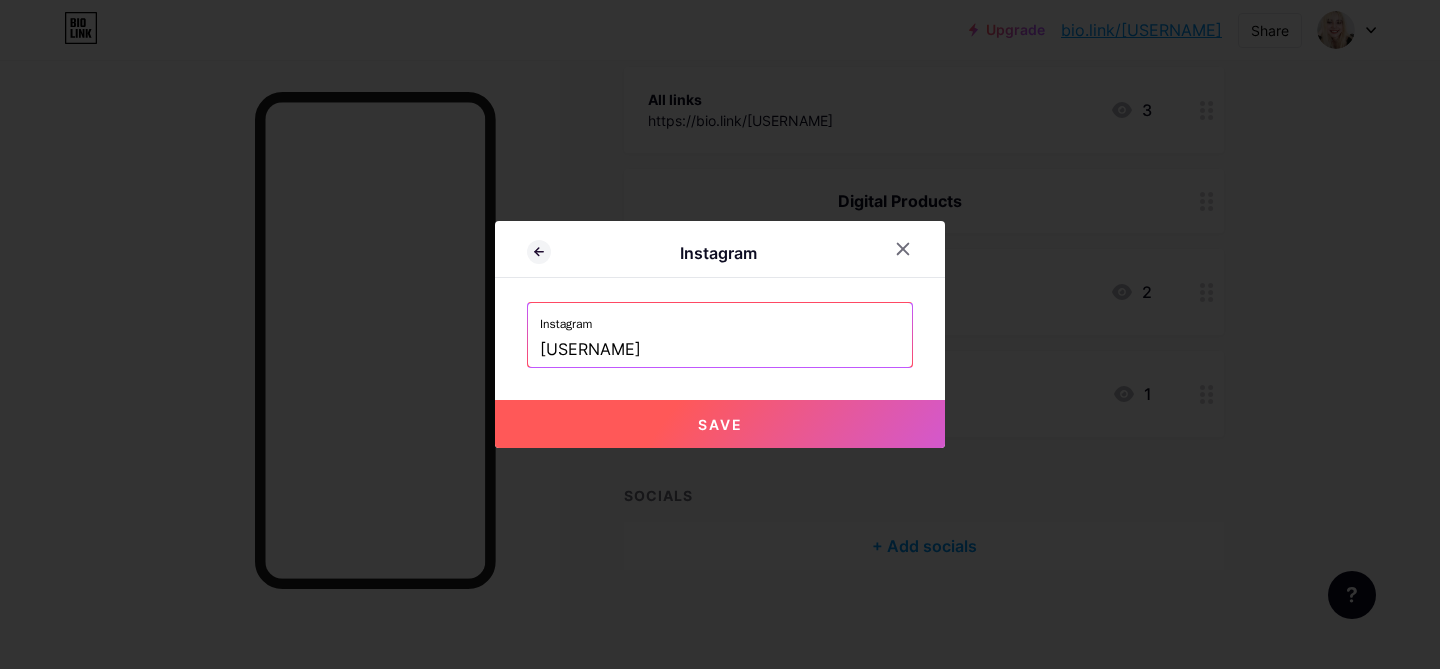click on "[USERNAME]" at bounding box center [720, 350] 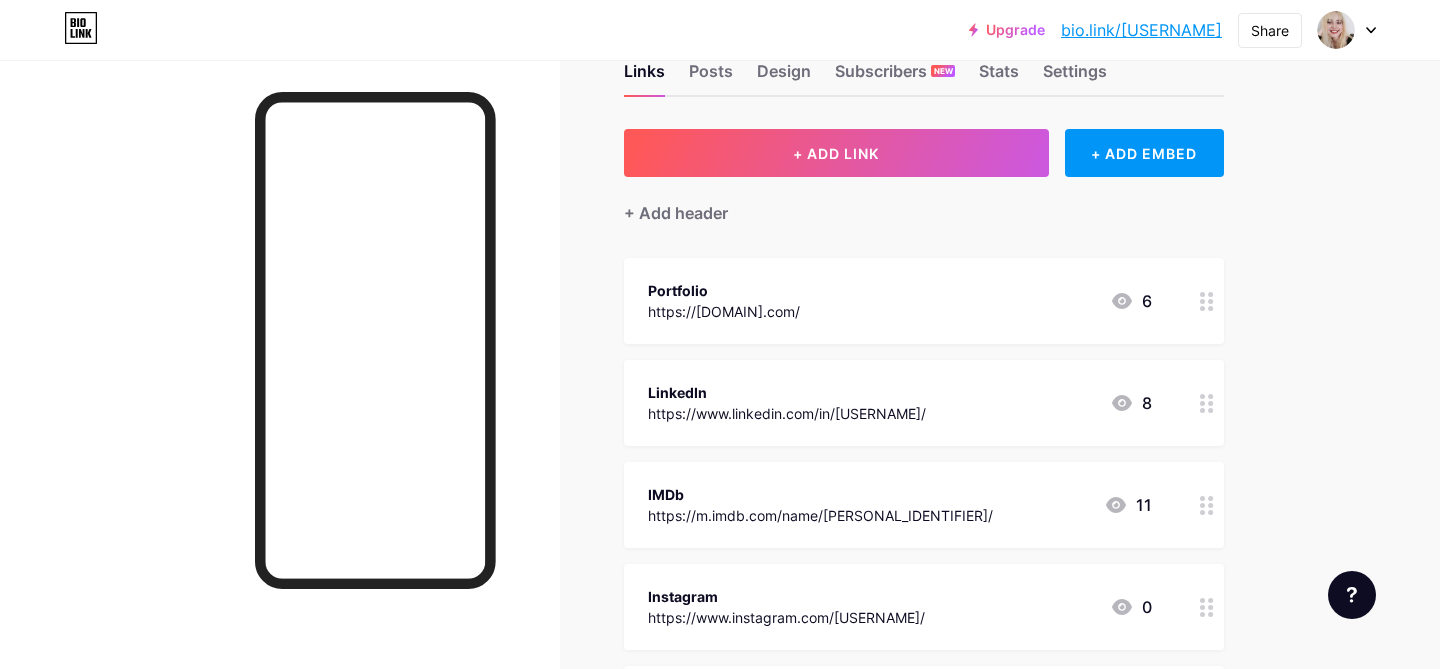 scroll, scrollTop: 0, scrollLeft: 0, axis: both 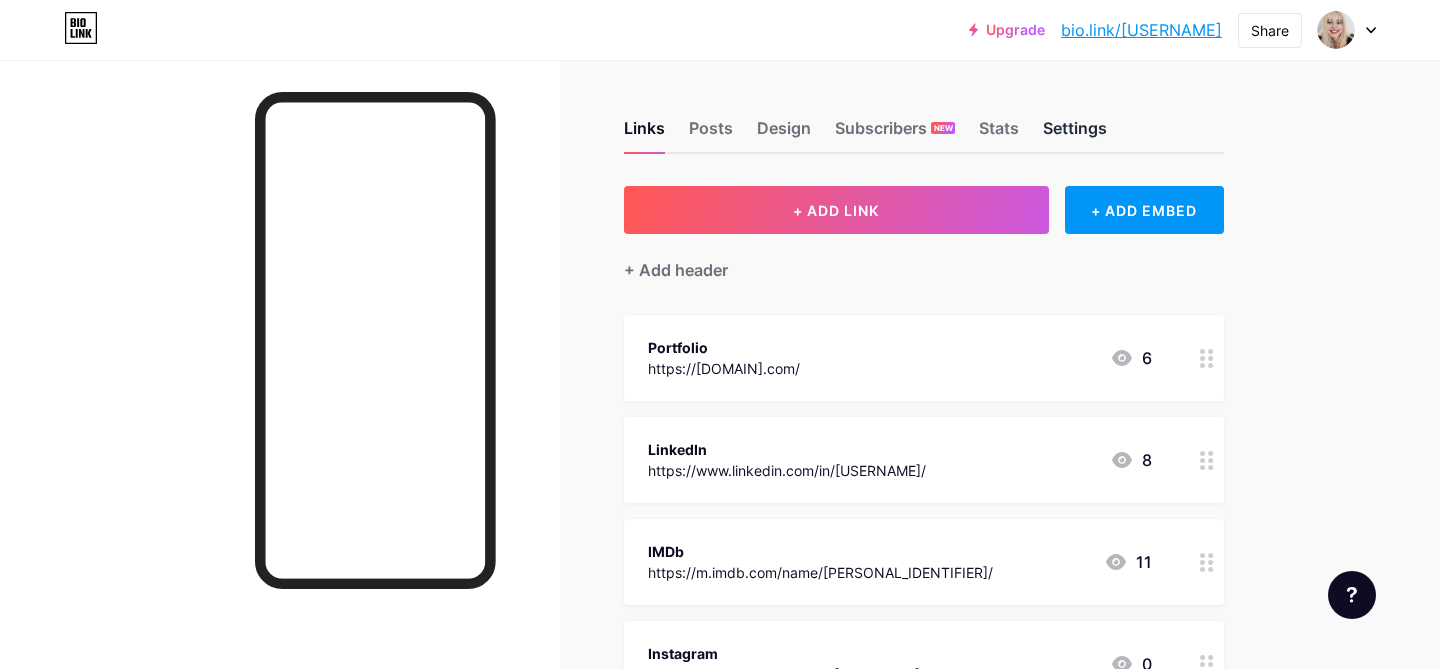 click on "Settings" at bounding box center [1075, 134] 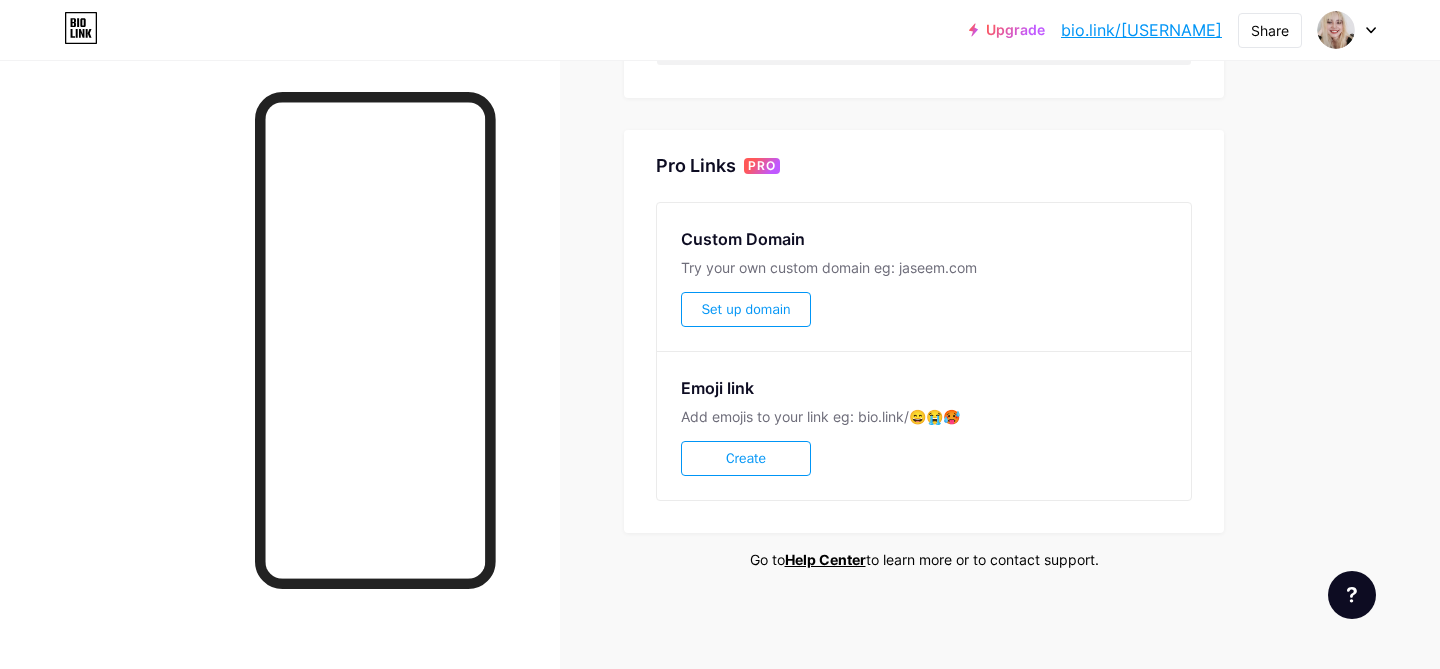 scroll, scrollTop: 0, scrollLeft: 0, axis: both 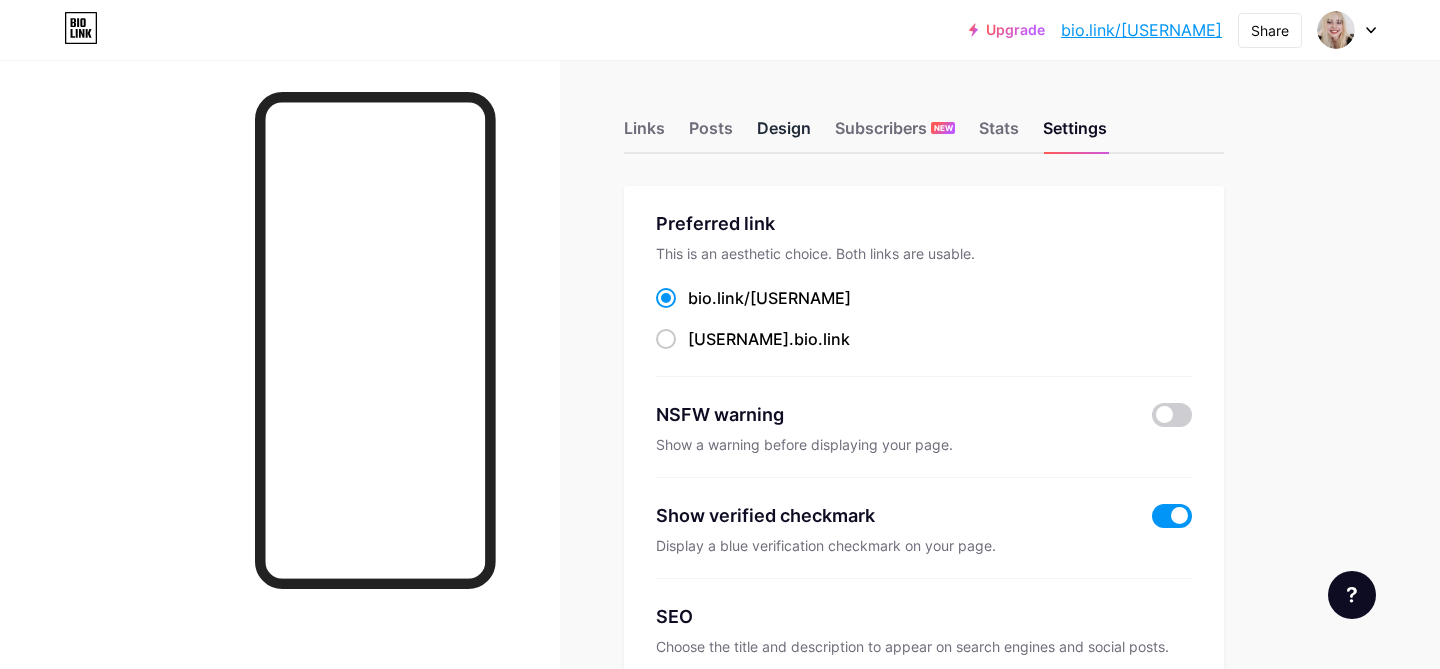 click on "Design" at bounding box center (784, 134) 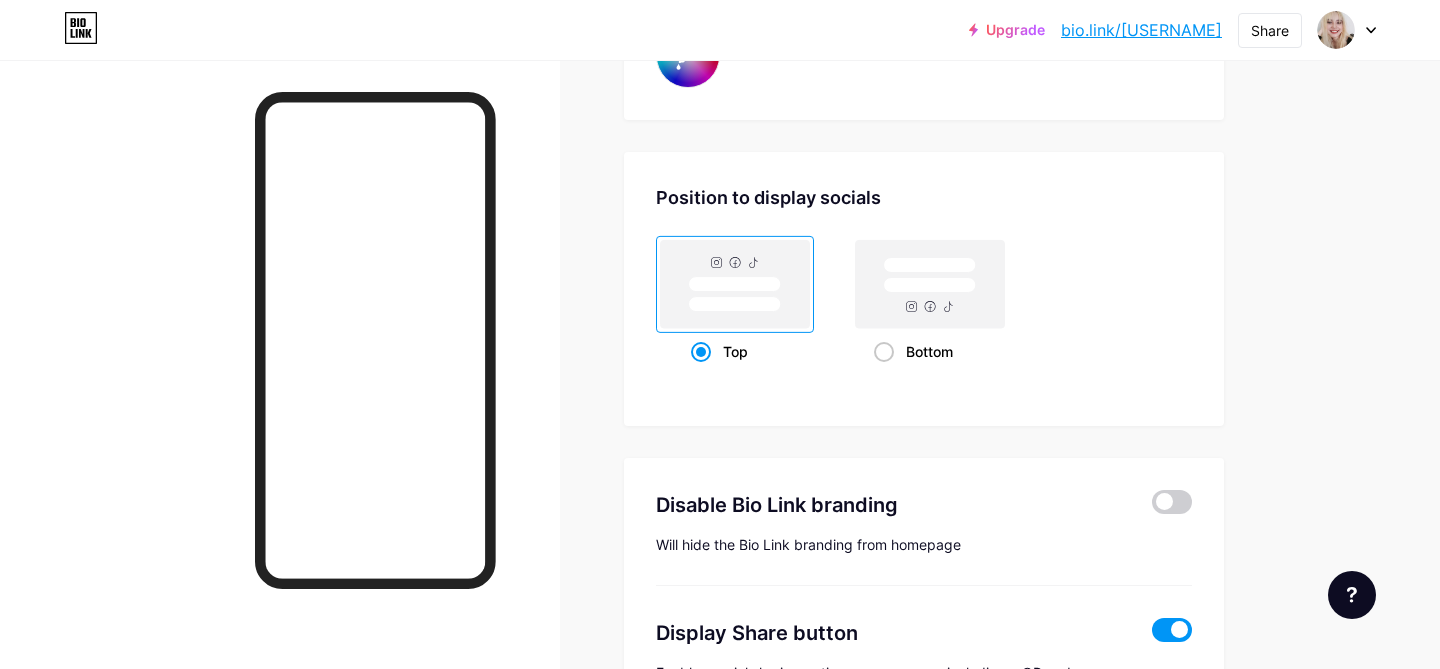 scroll, scrollTop: 3763, scrollLeft: 0, axis: vertical 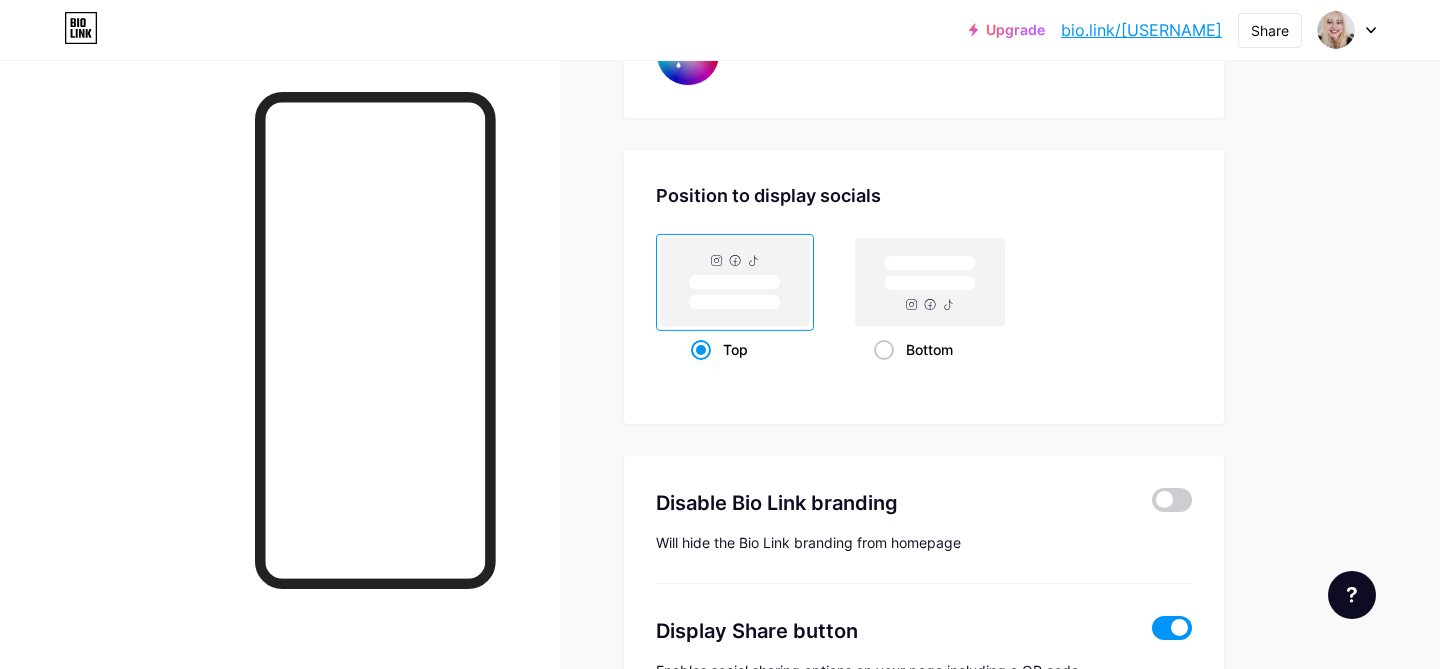 click on "bio.link/[USERNAME]" at bounding box center [1141, 30] 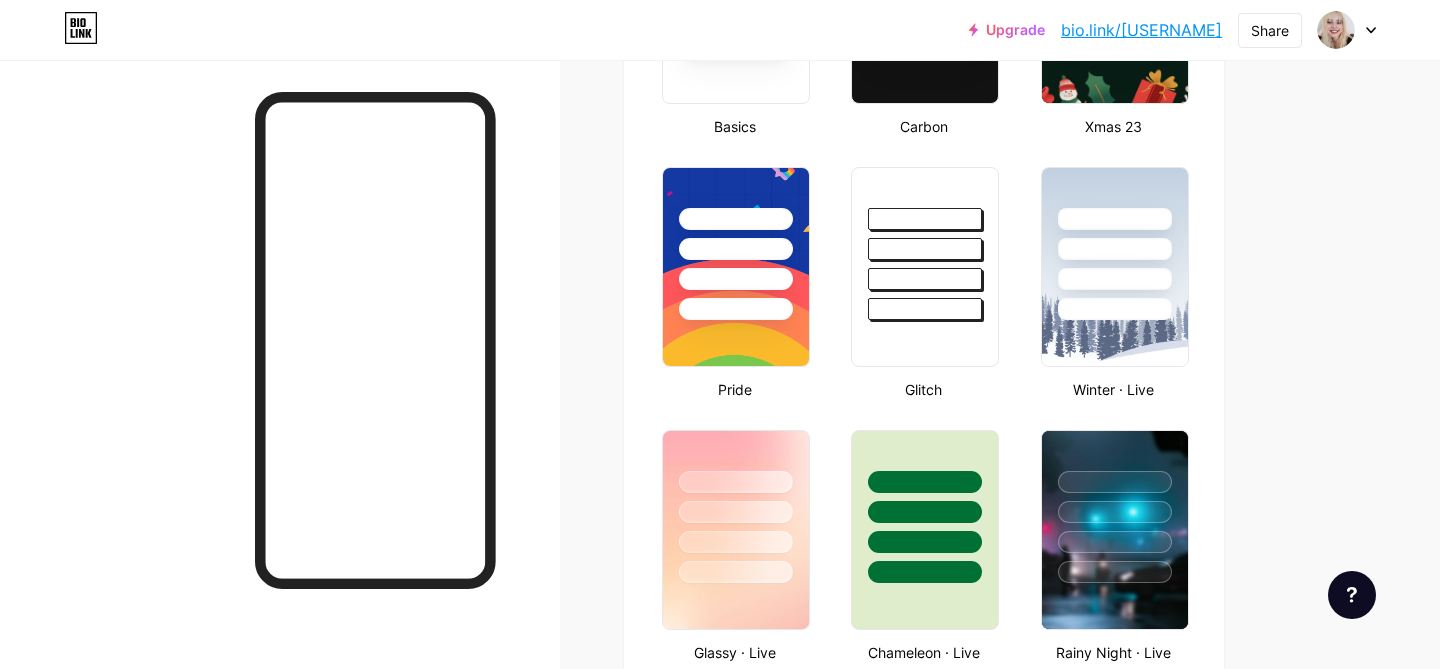 scroll, scrollTop: 0, scrollLeft: 0, axis: both 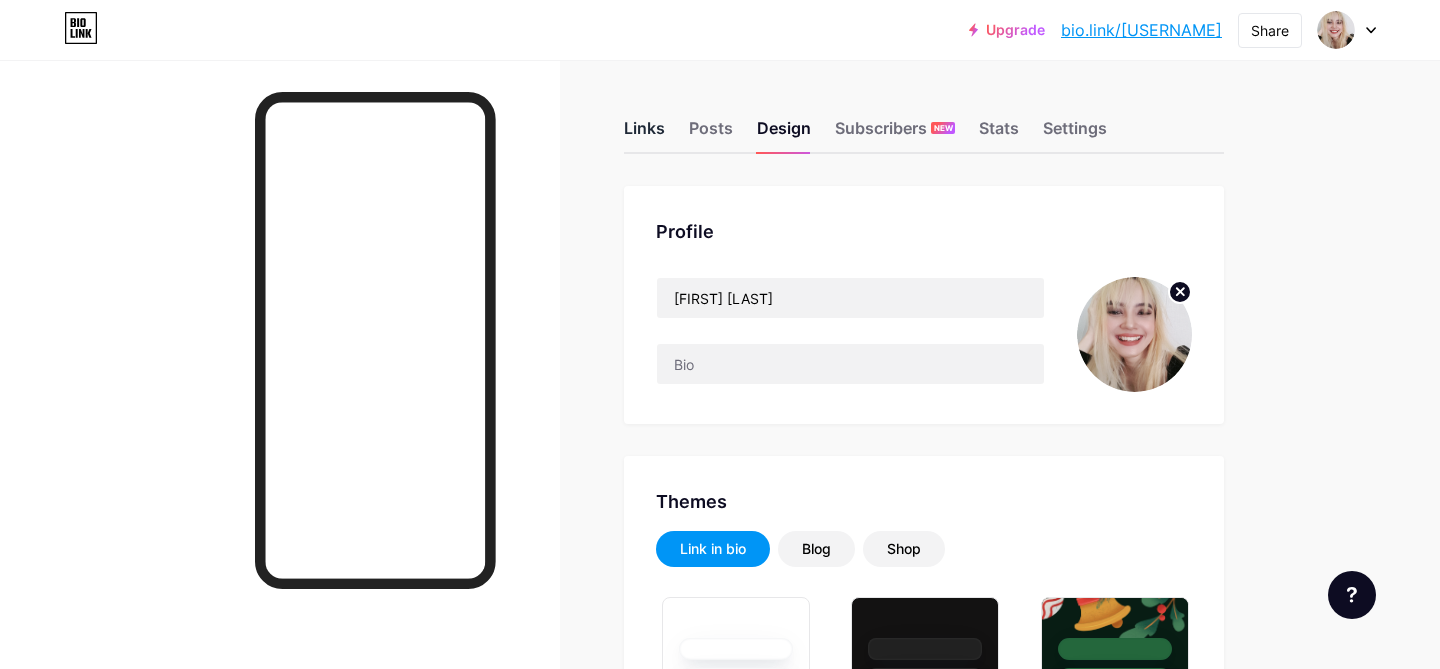 click on "Links" at bounding box center (644, 134) 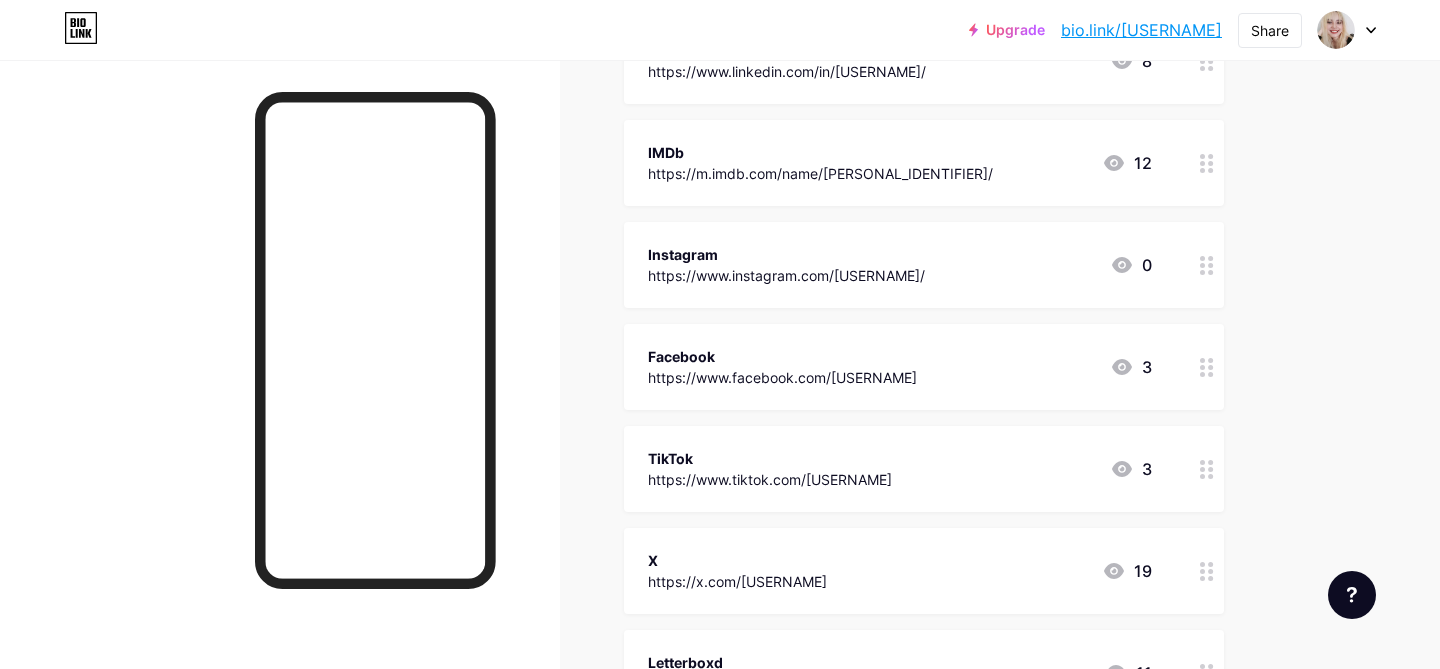 scroll, scrollTop: 402, scrollLeft: 0, axis: vertical 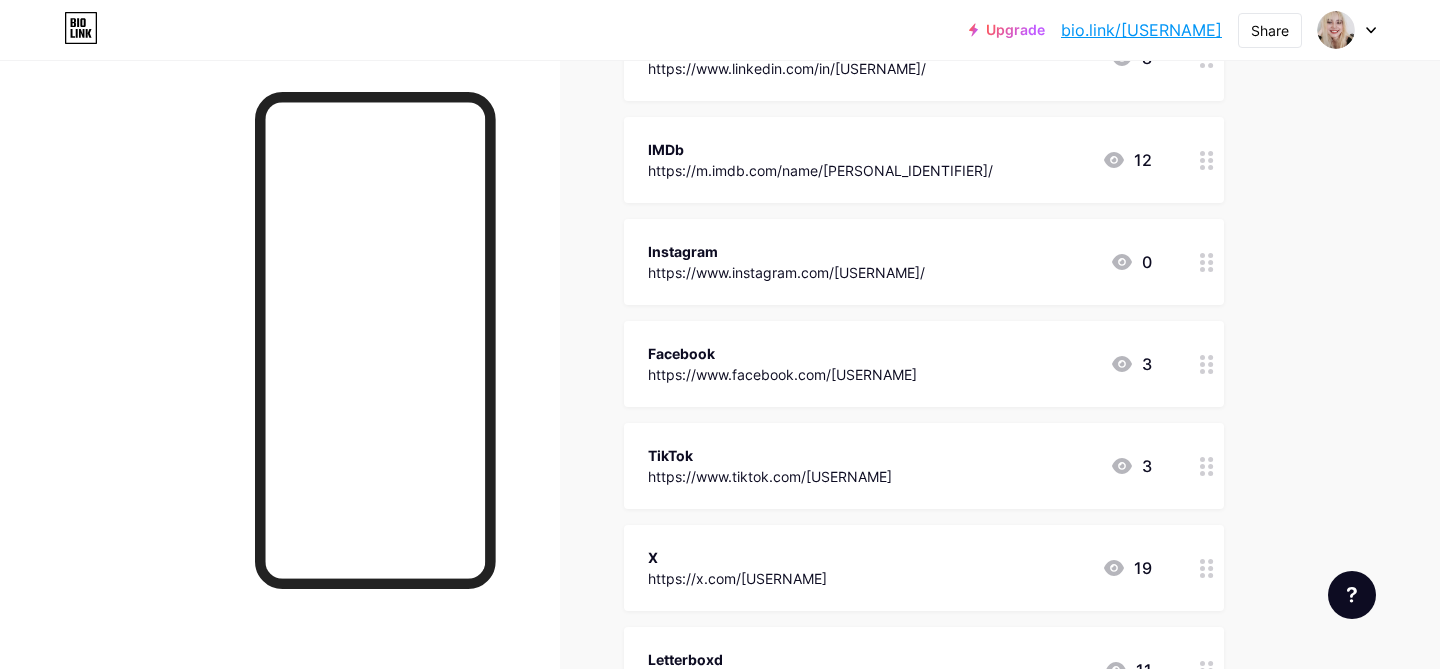 click 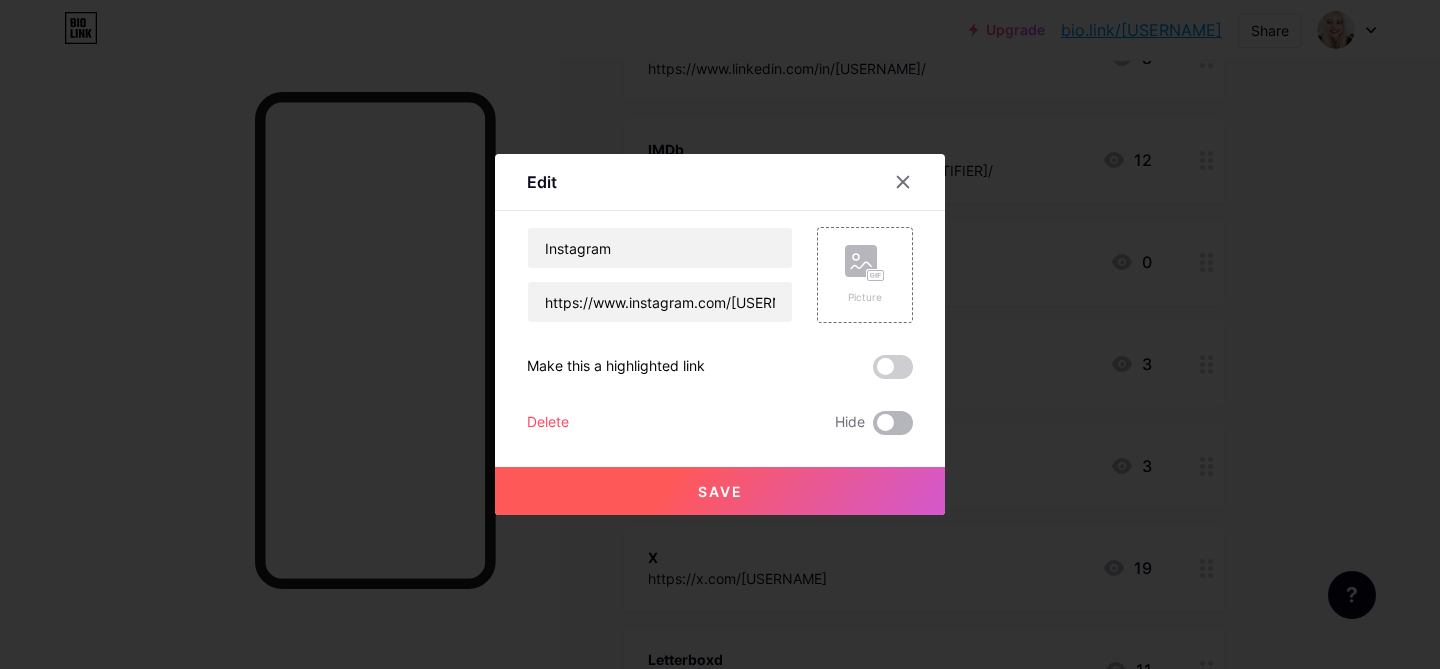 click at bounding box center [893, 423] 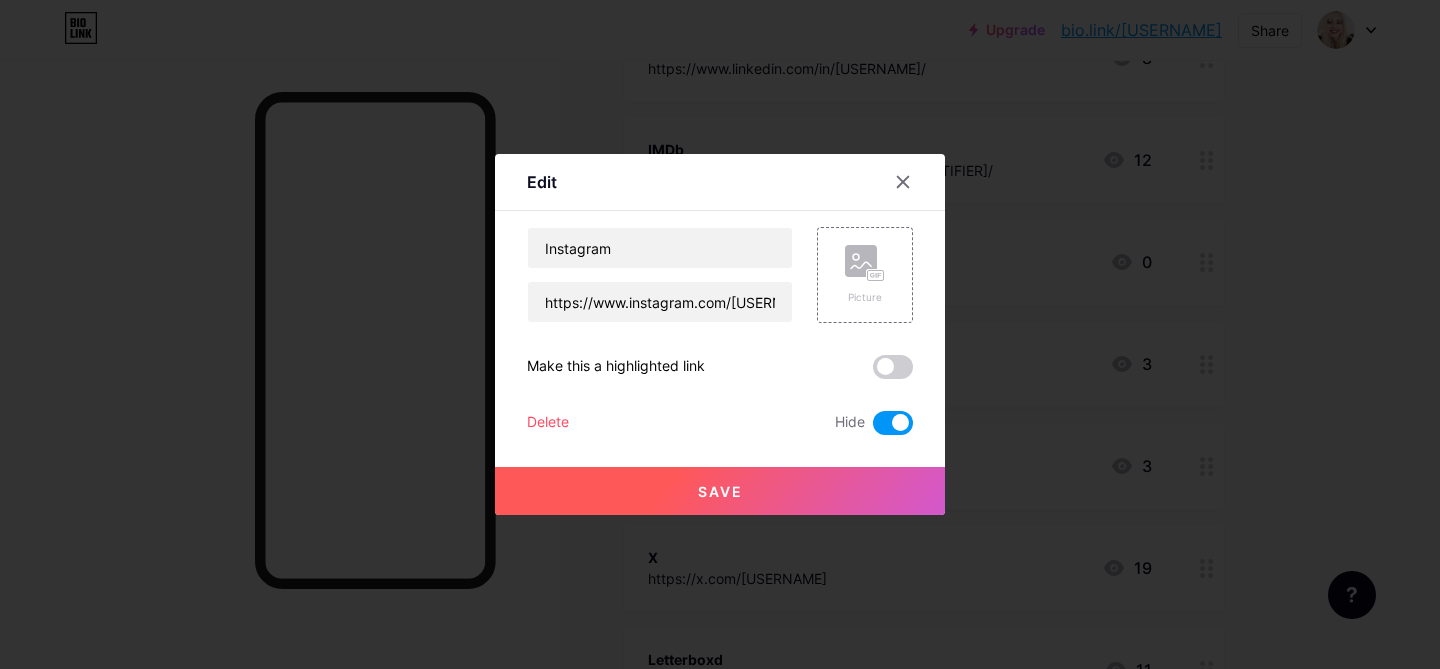 click on "Save" at bounding box center (720, 491) 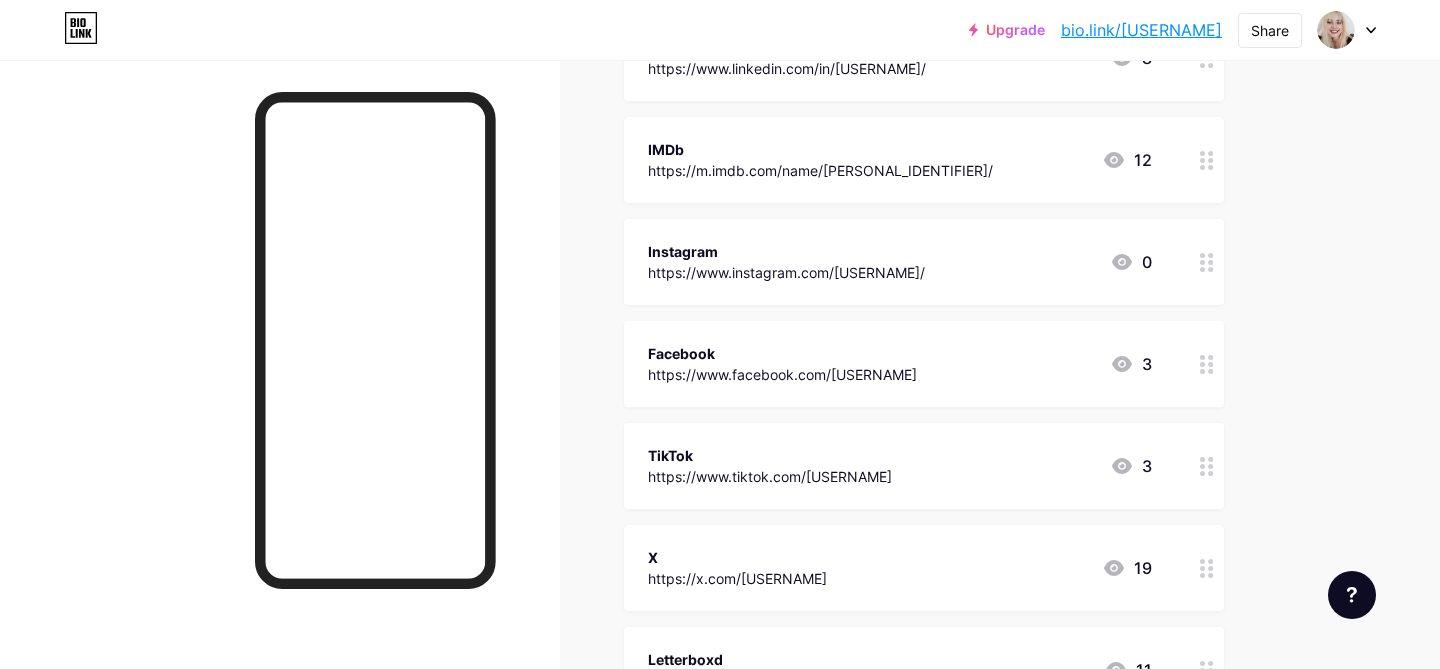 click at bounding box center (1207, 364) 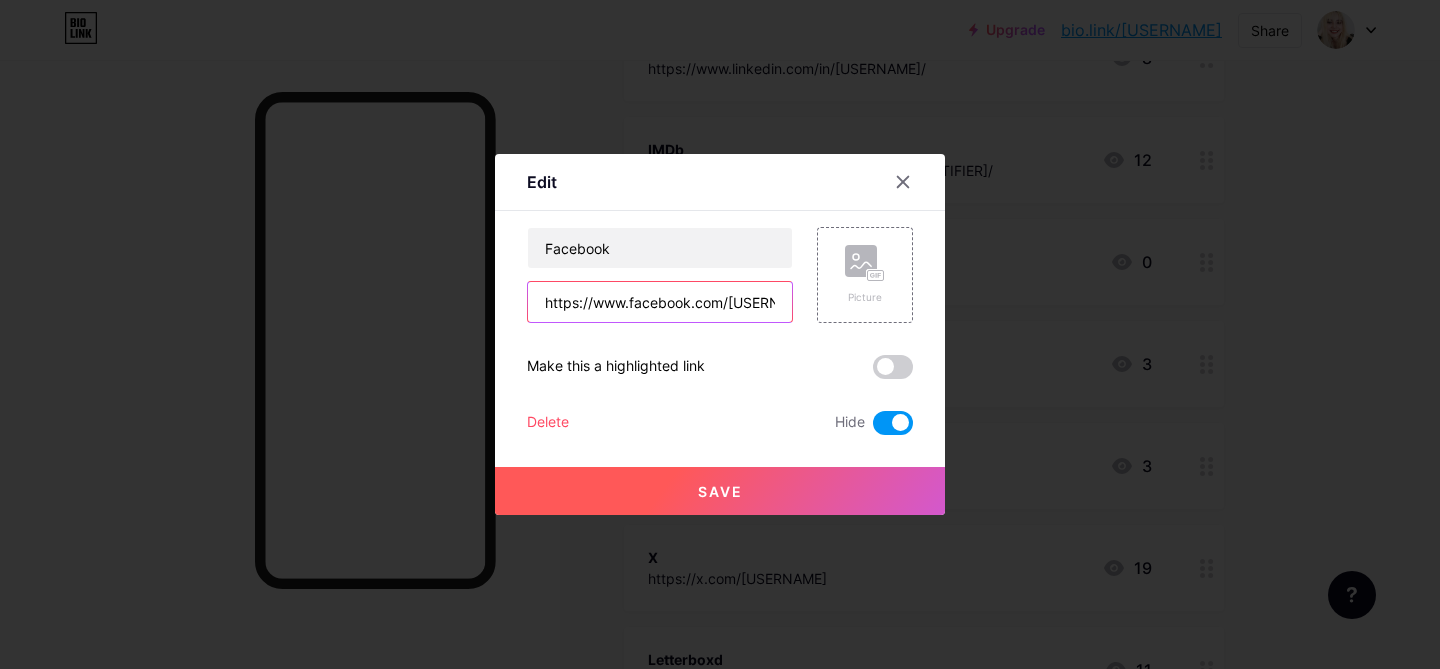 click on "https://www.facebook.com/[USERNAME]" at bounding box center [660, 302] 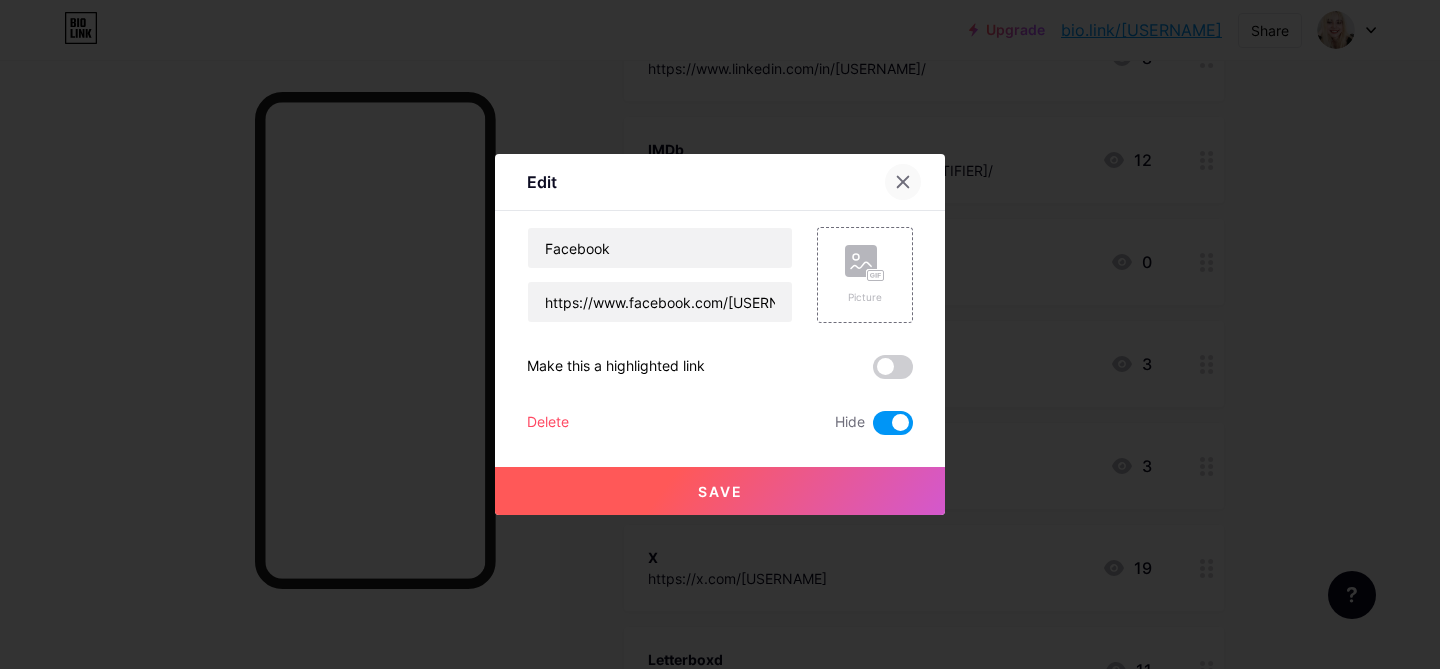 click 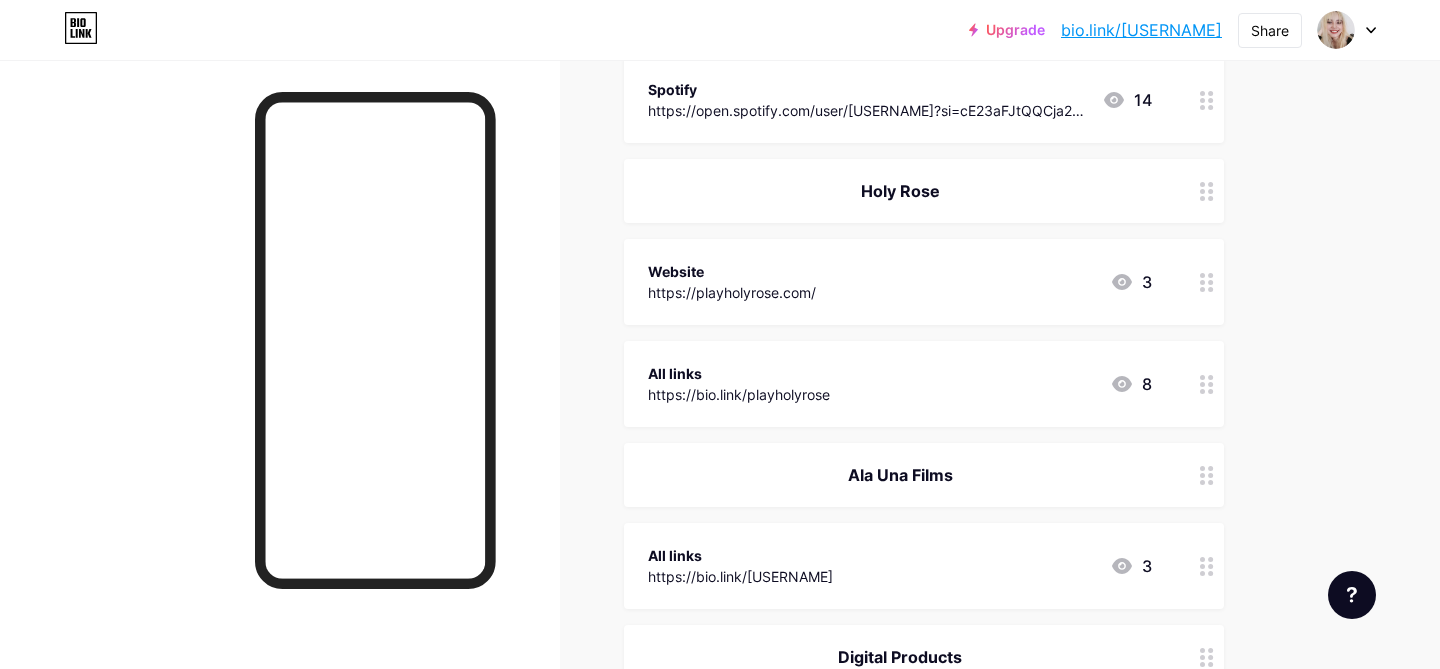 scroll, scrollTop: 1590, scrollLeft: 0, axis: vertical 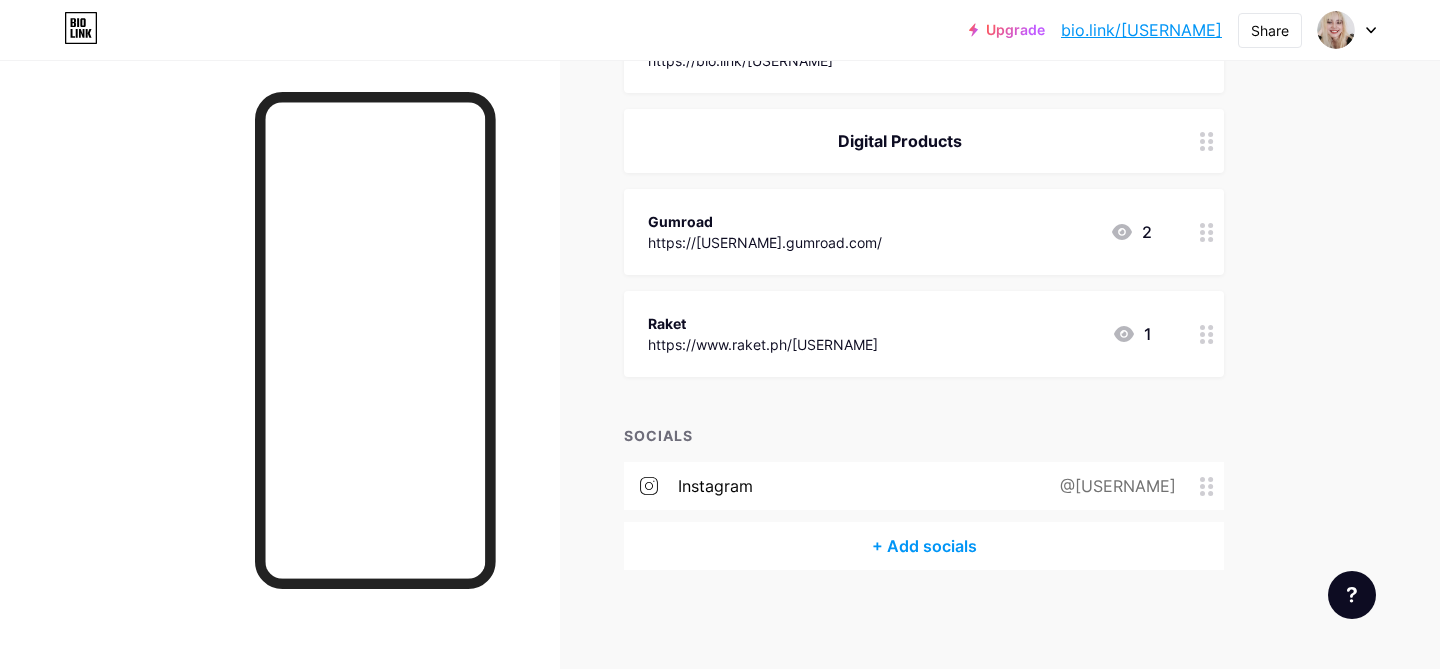 click on "+ Add socials" at bounding box center [924, 546] 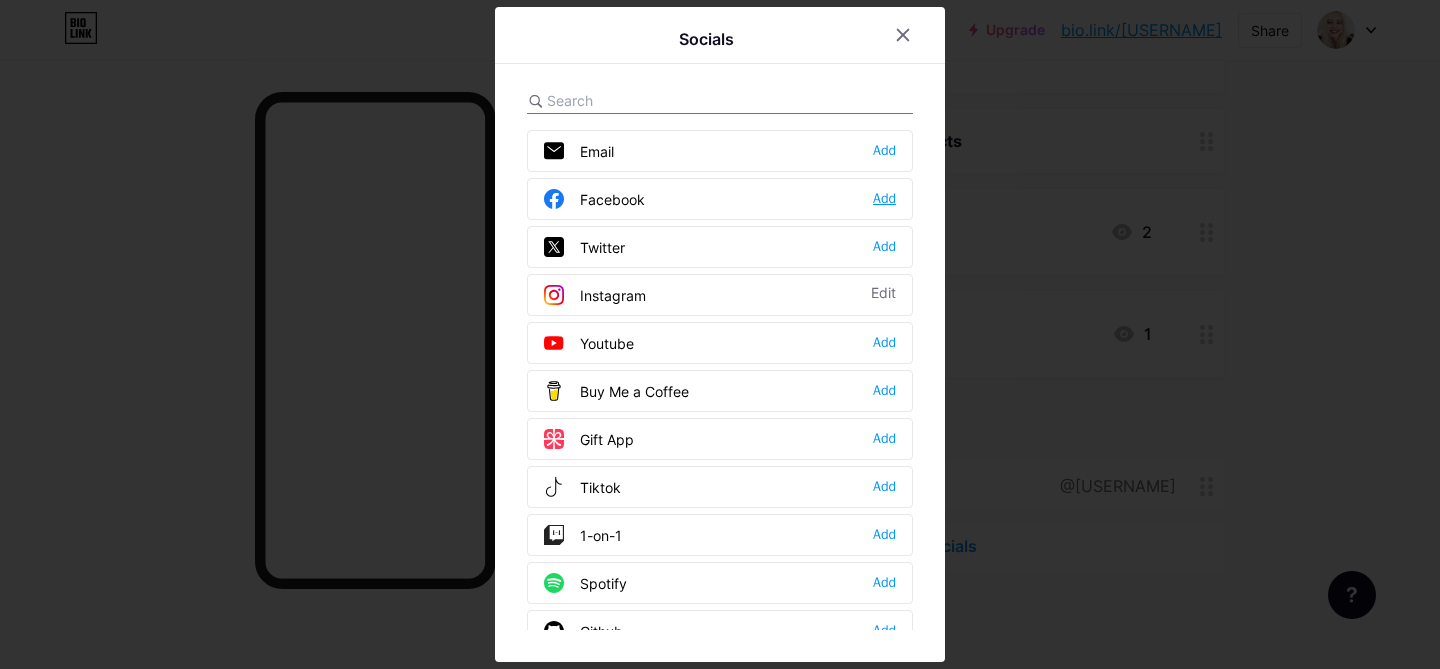 click on "Add" at bounding box center [884, 199] 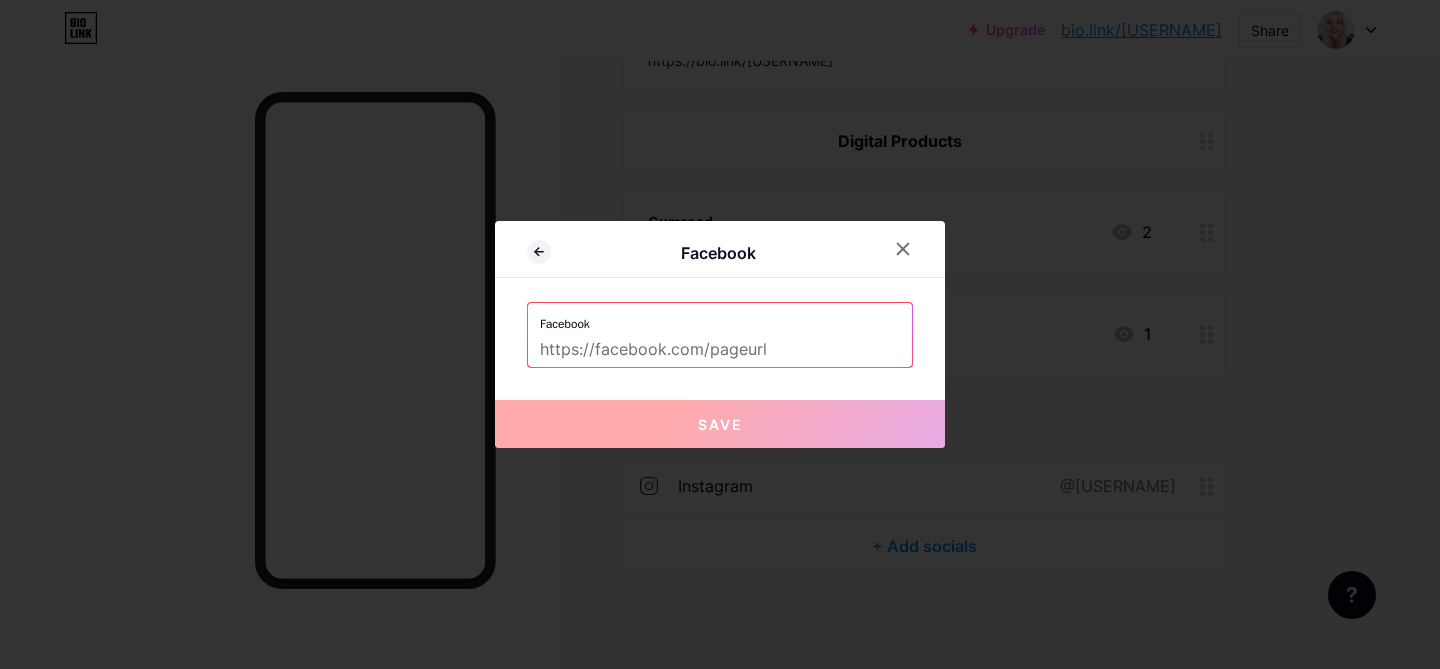 click at bounding box center (720, 350) 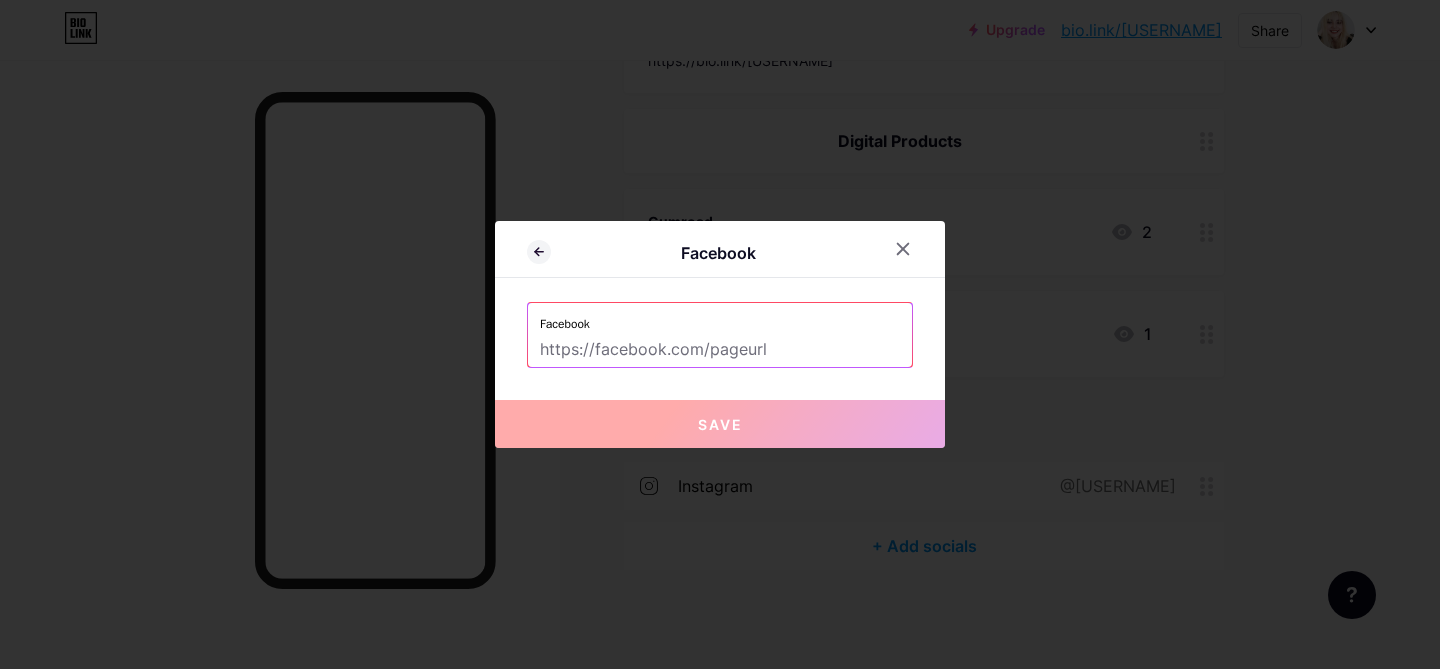 paste on "https://www.facebook.com/[USERNAME]/" 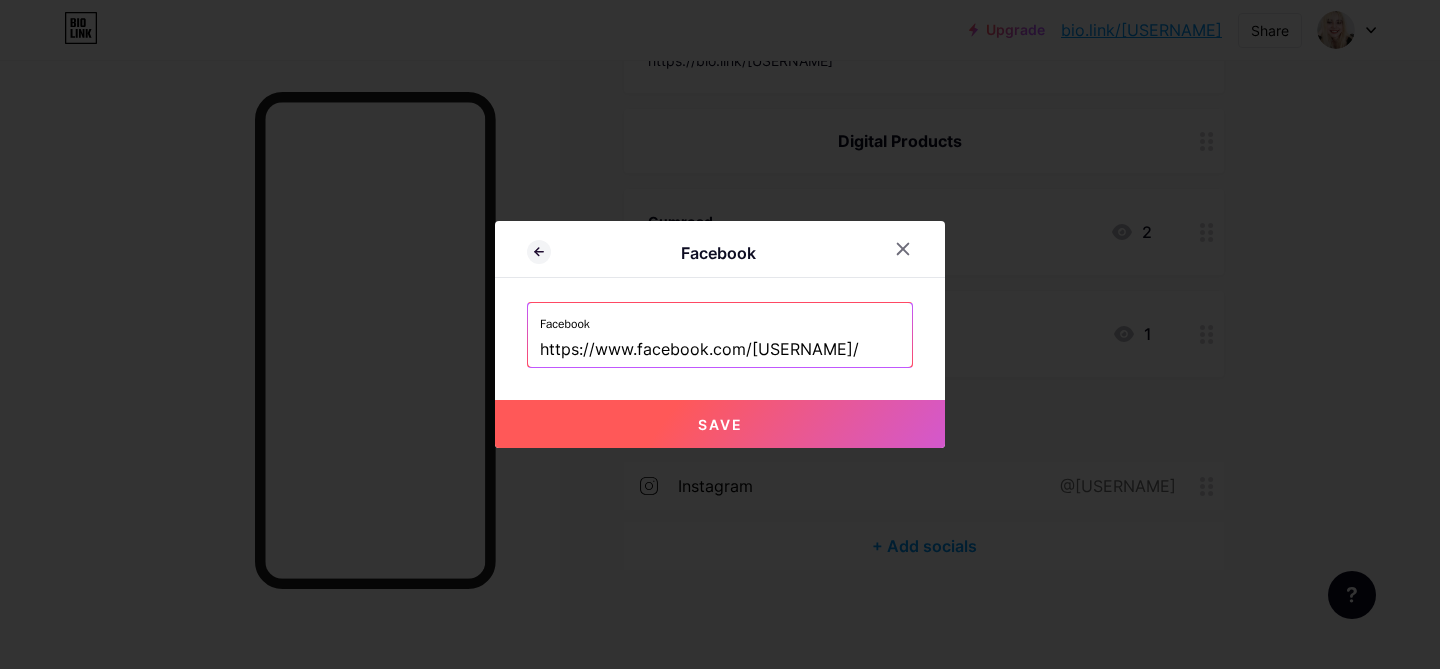 type on "https://www.facebook.com/[USERNAME]/" 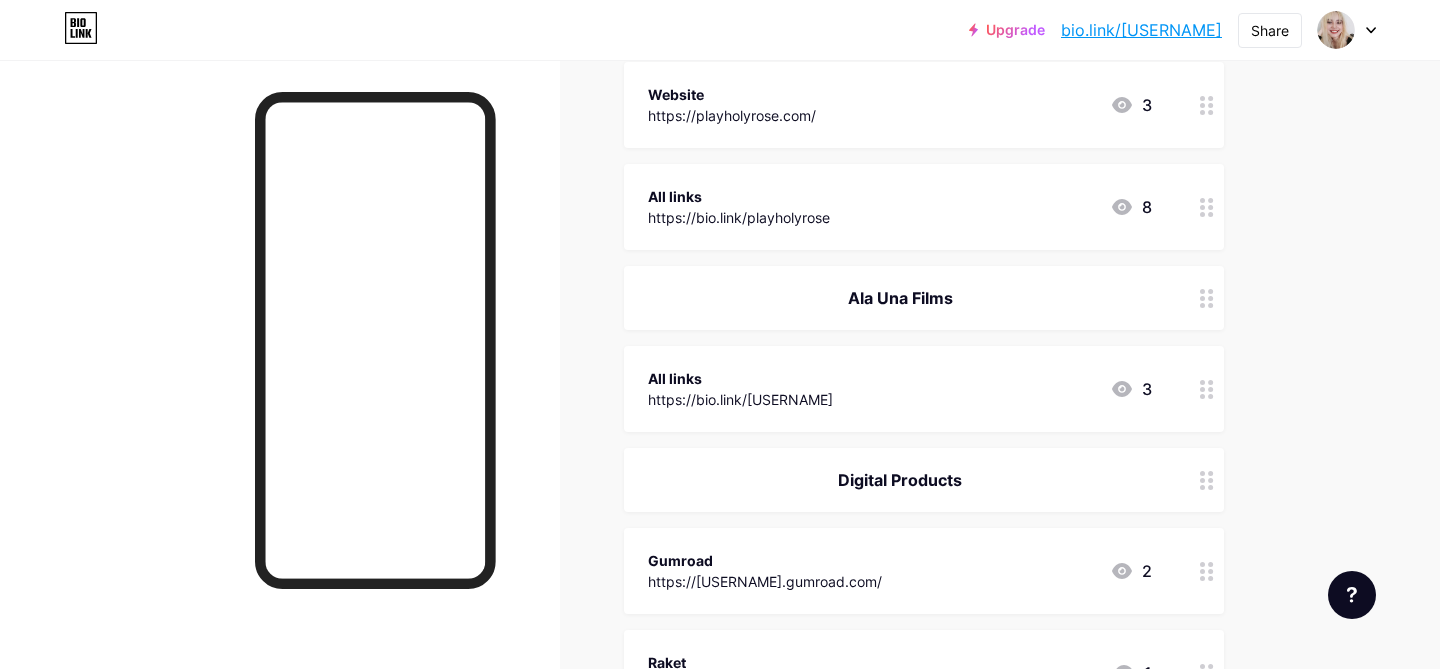 scroll, scrollTop: 1650, scrollLeft: 0, axis: vertical 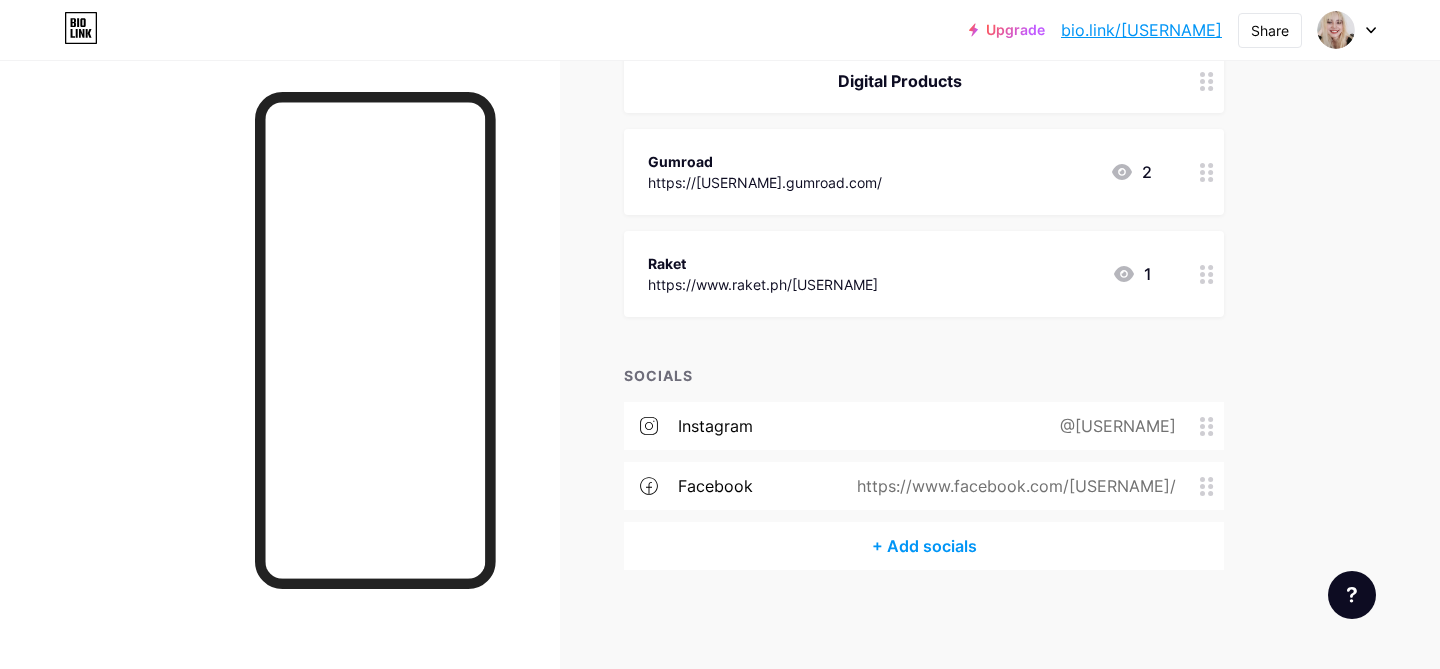click on "+ Add socials" at bounding box center [924, 546] 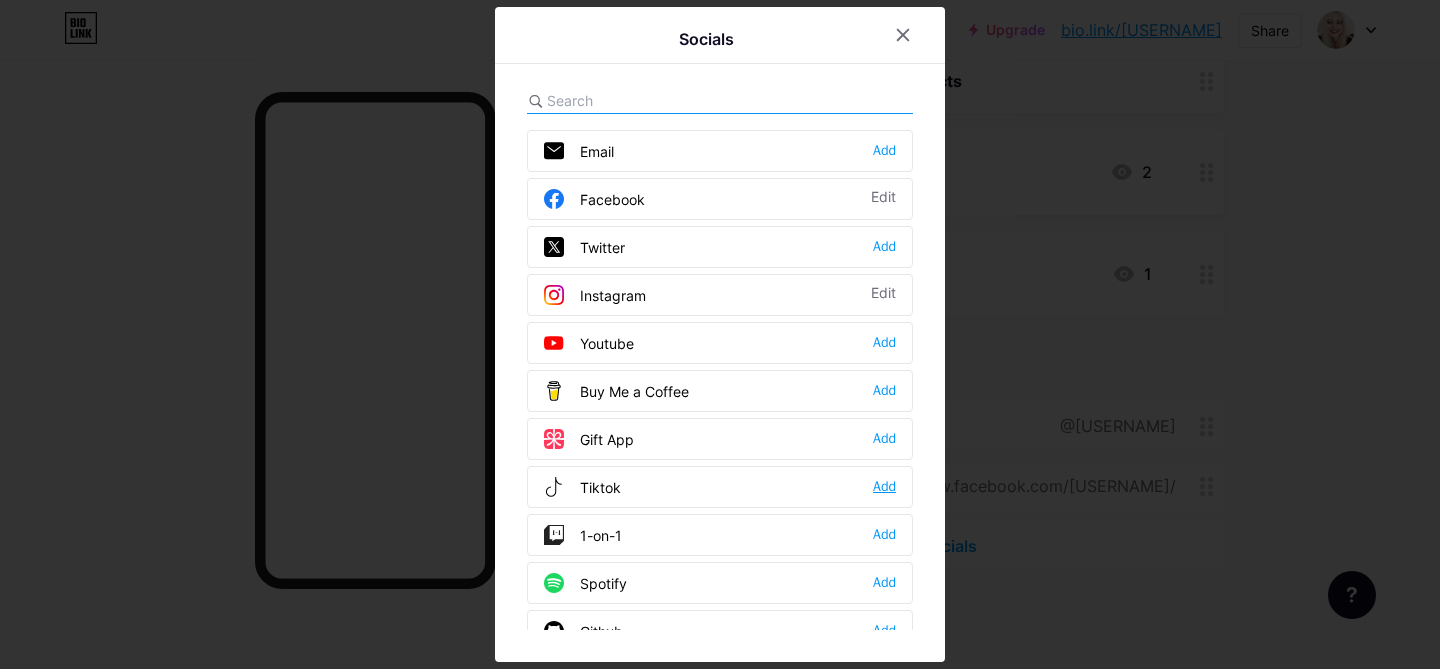 click on "Add" at bounding box center [884, 487] 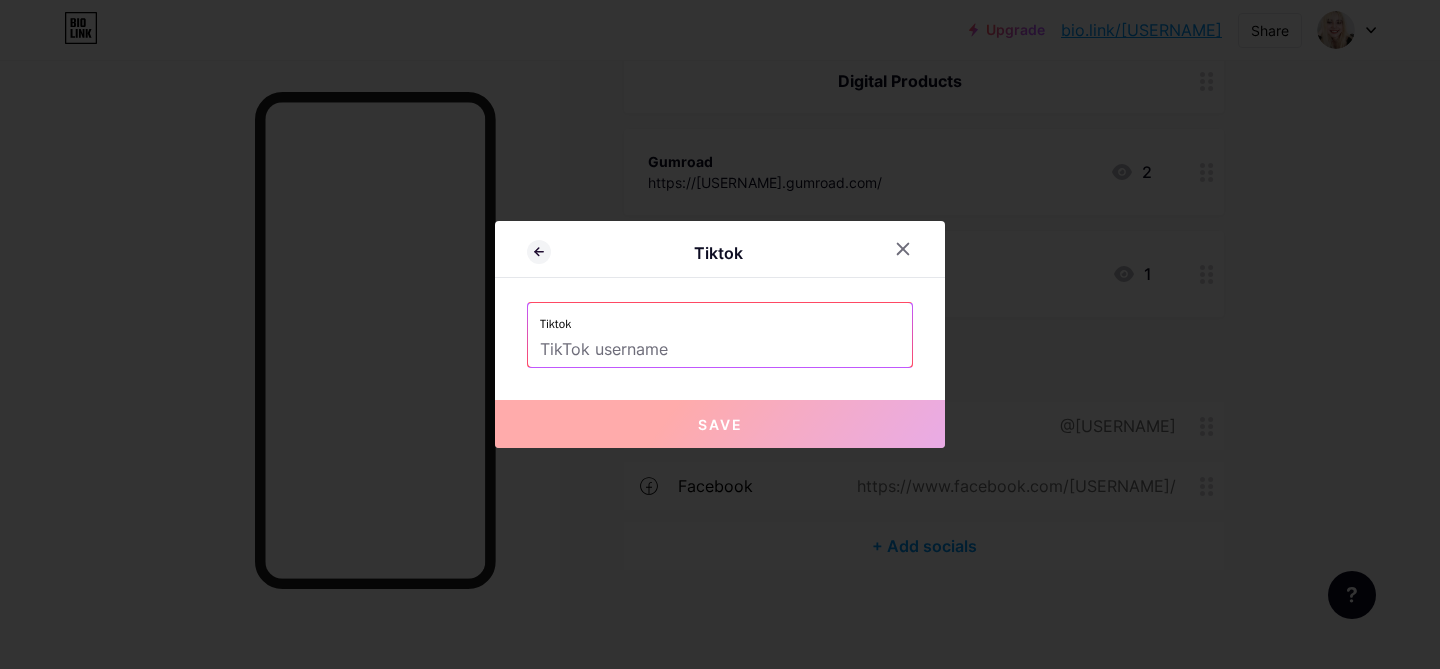 click at bounding box center [720, 350] 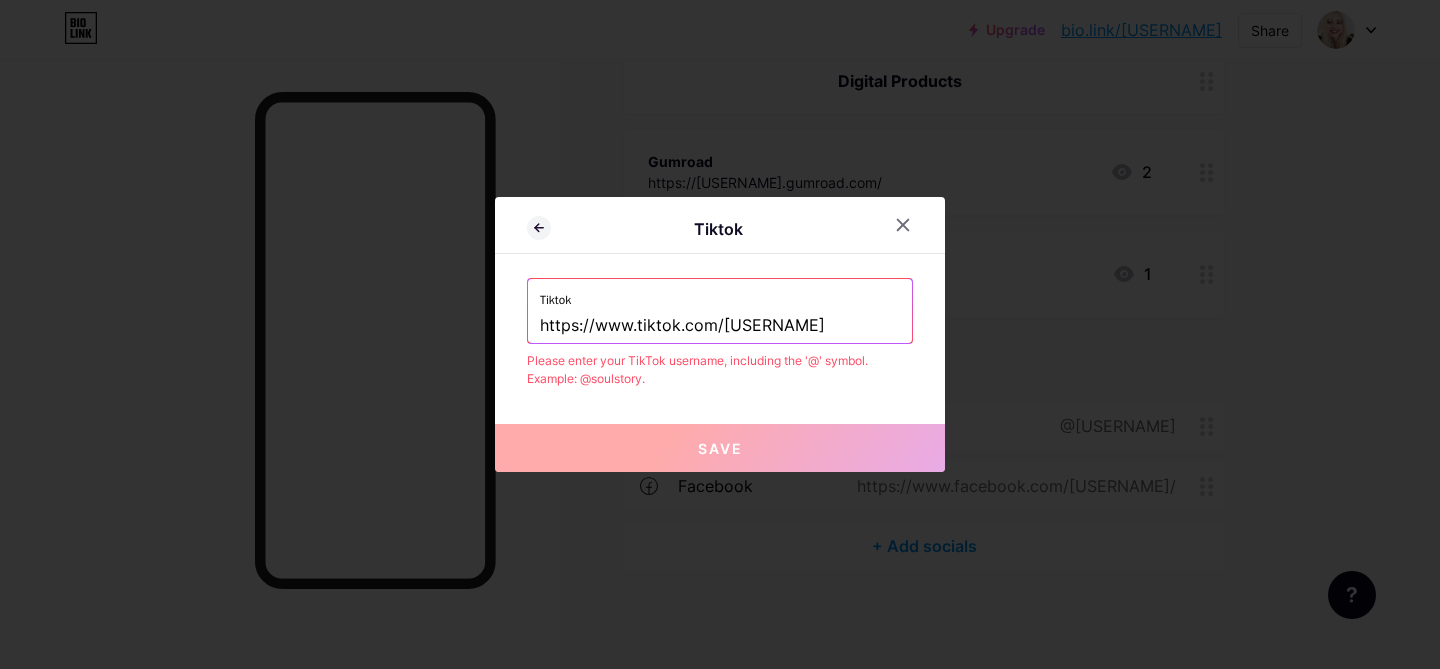 click on "https://www.tiktok.com/[USERNAME]" at bounding box center [720, 326] 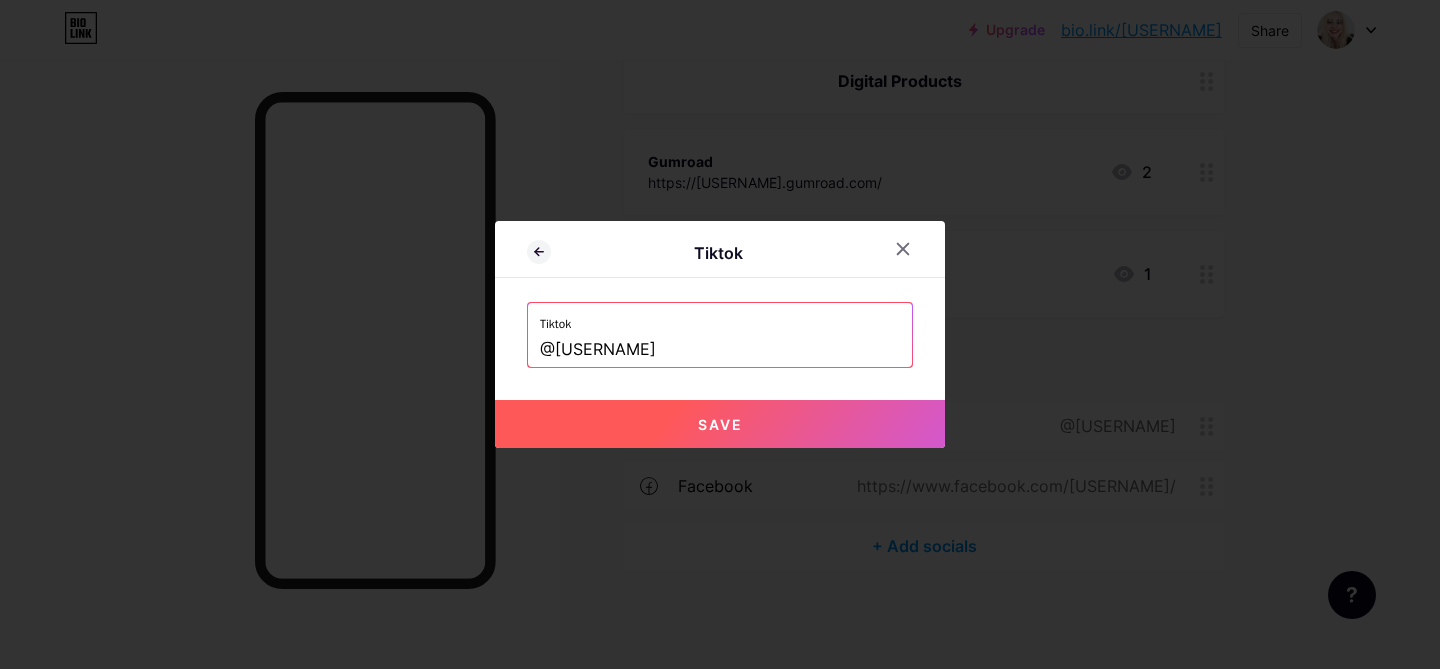 click on "Save" at bounding box center [720, 424] 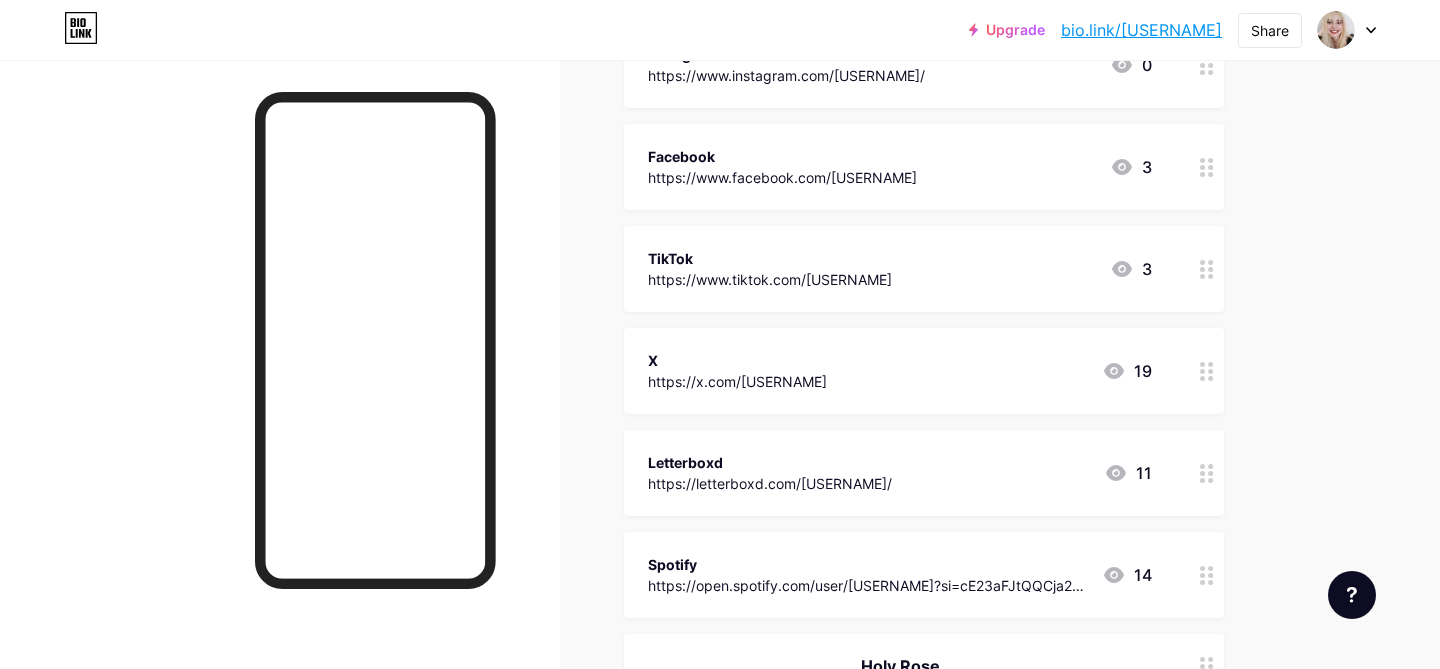 scroll, scrollTop: 600, scrollLeft: 0, axis: vertical 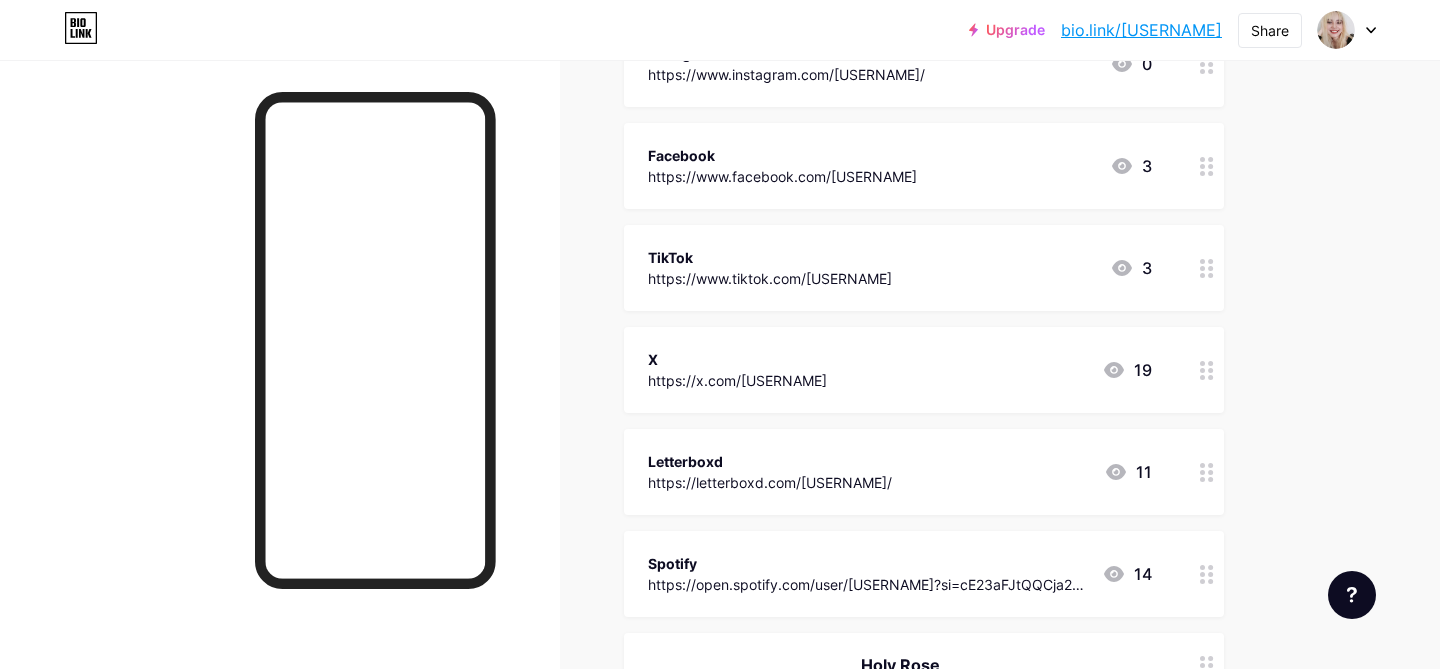 click 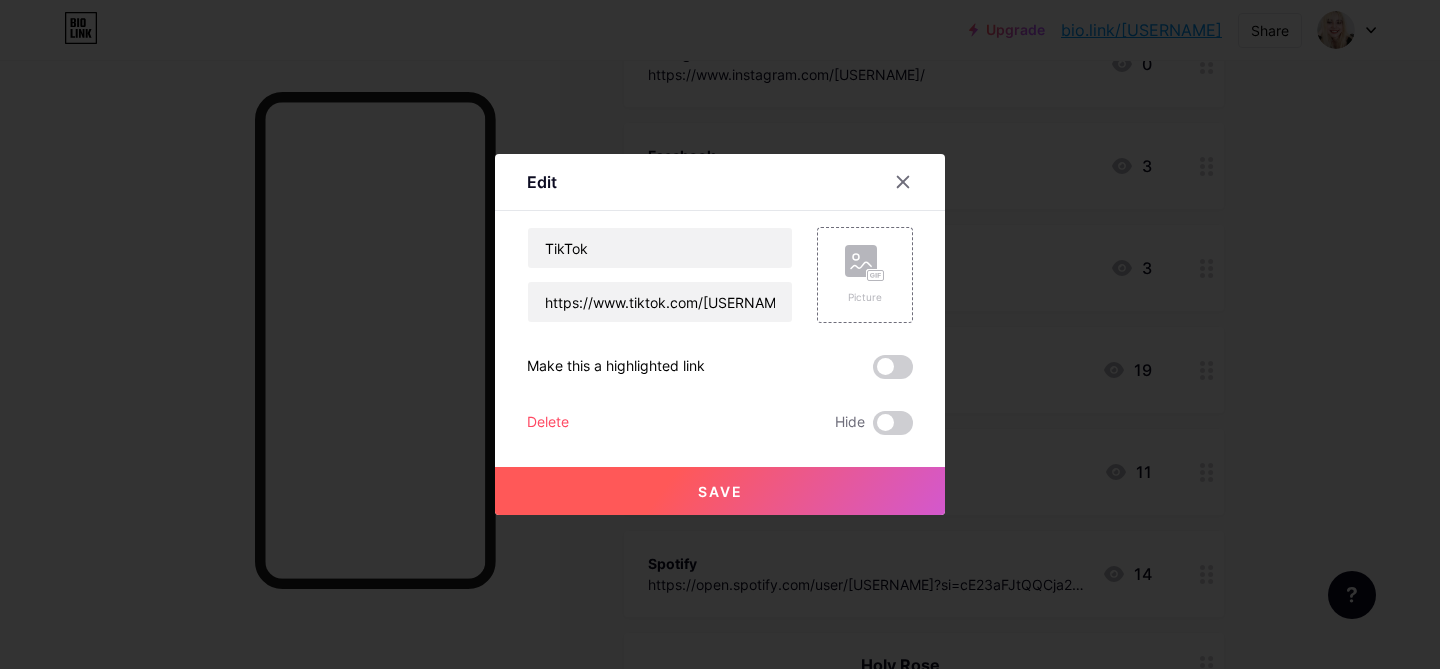 click on "Save" at bounding box center (720, 475) 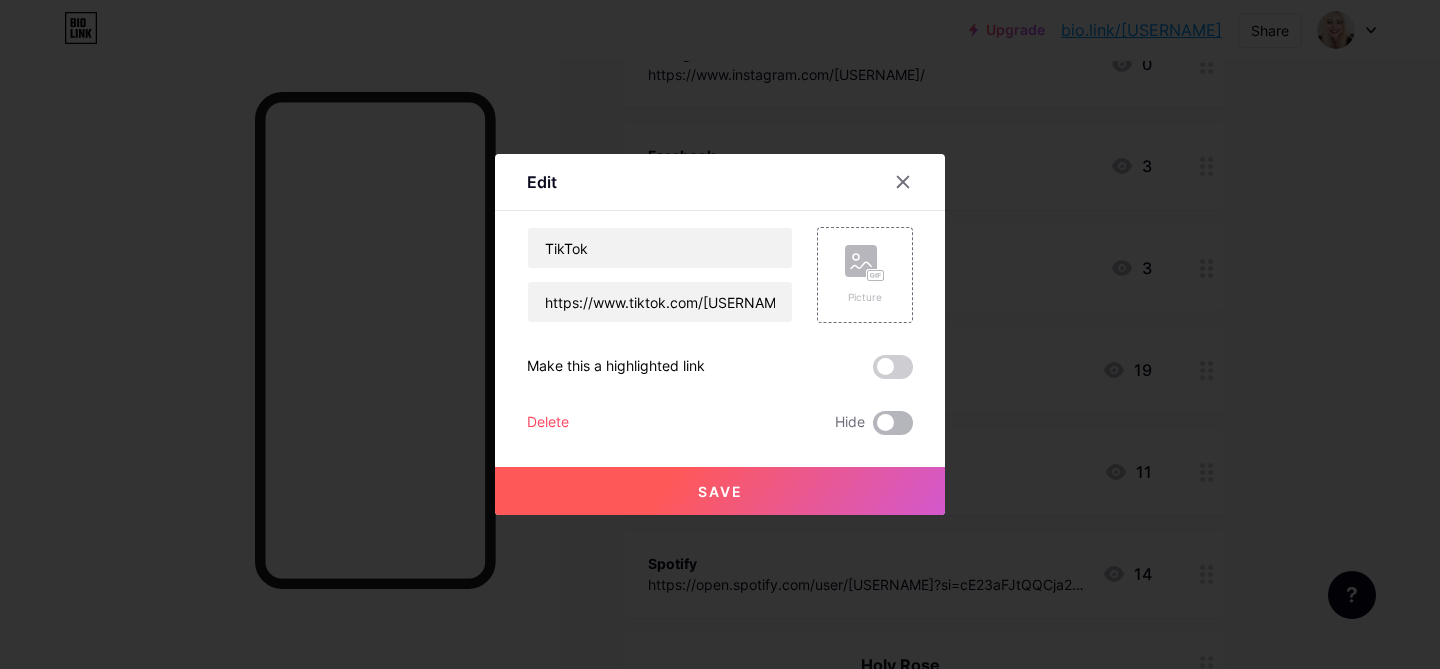 click at bounding box center (893, 423) 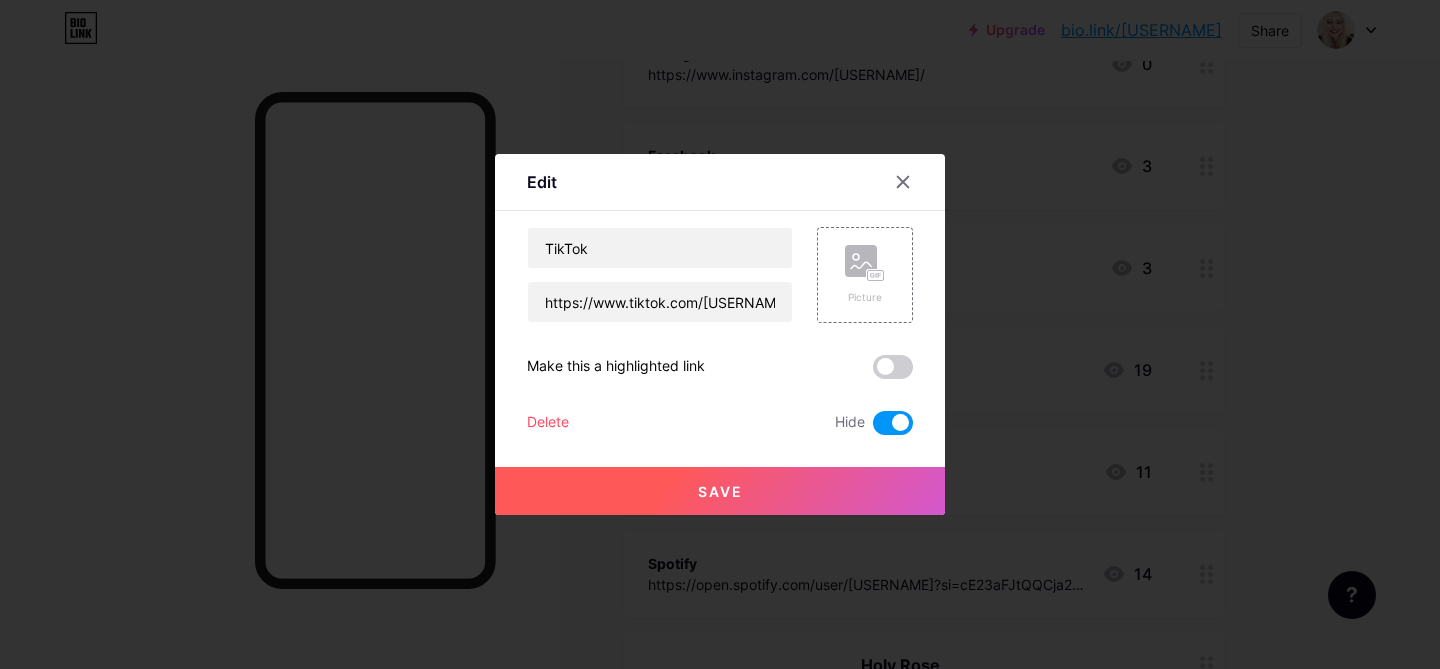 click on "Save" at bounding box center [720, 491] 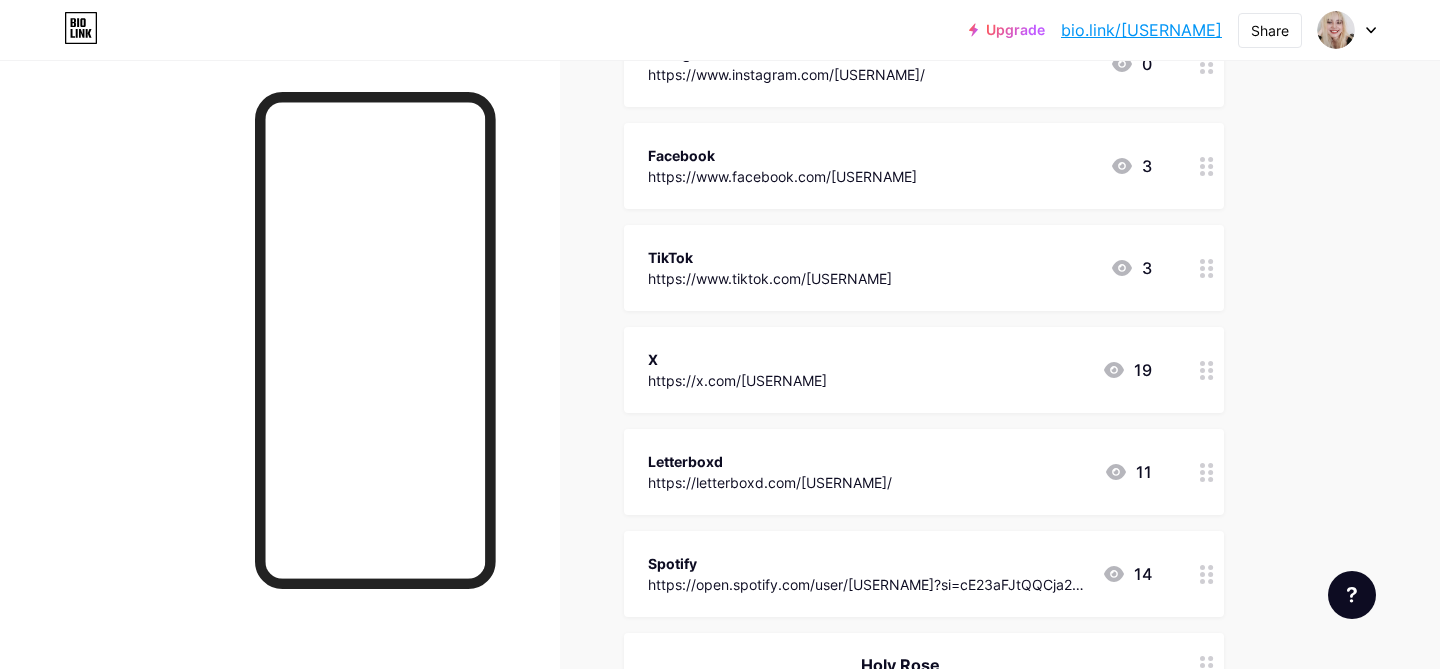 click on "https://open.spotify.com/user/[USERNAME]?si=cE23aFJtQQCja2kQijSnjQ&nd=1&dlsi=cfadc36d3ee64119" at bounding box center (867, 584) 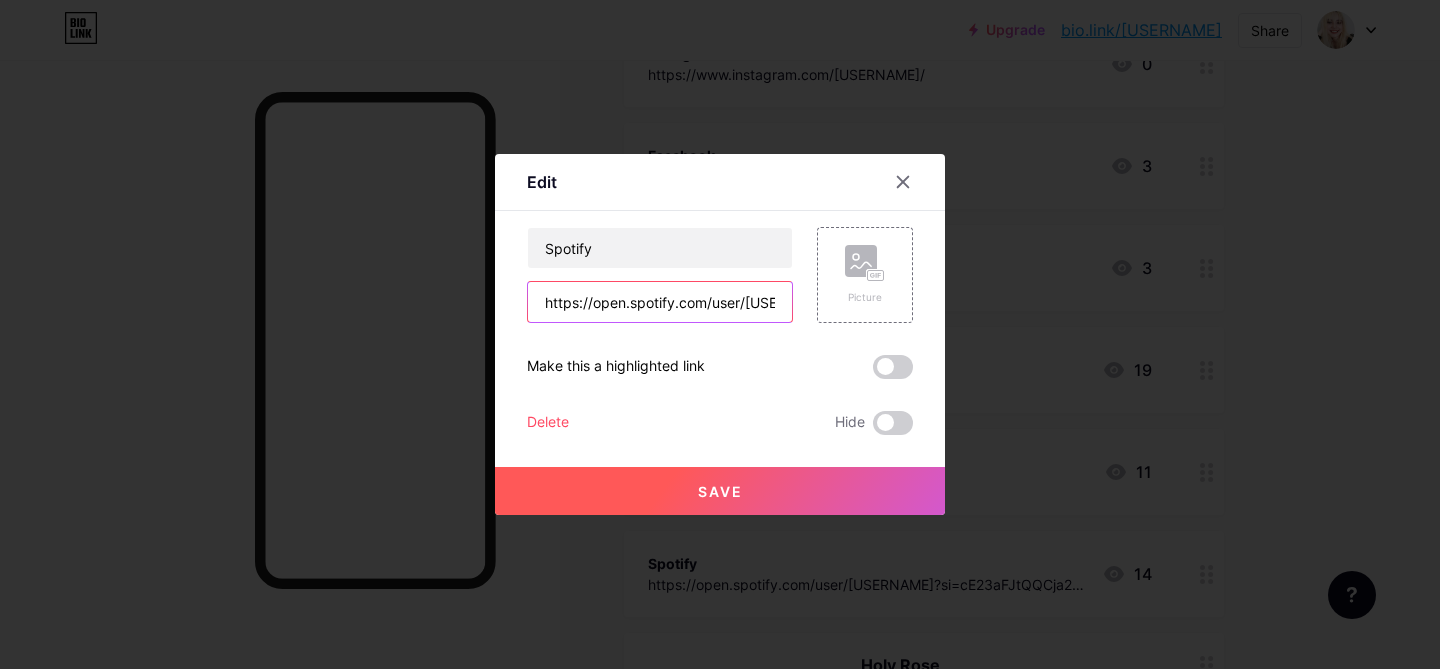 click on "https://open.spotify.com/user/[USERNAME]?si=cE23aFJtQQCja2kQijSnjQ&nd=1&dlsi=cfadc36d3ee64119" at bounding box center (660, 302) 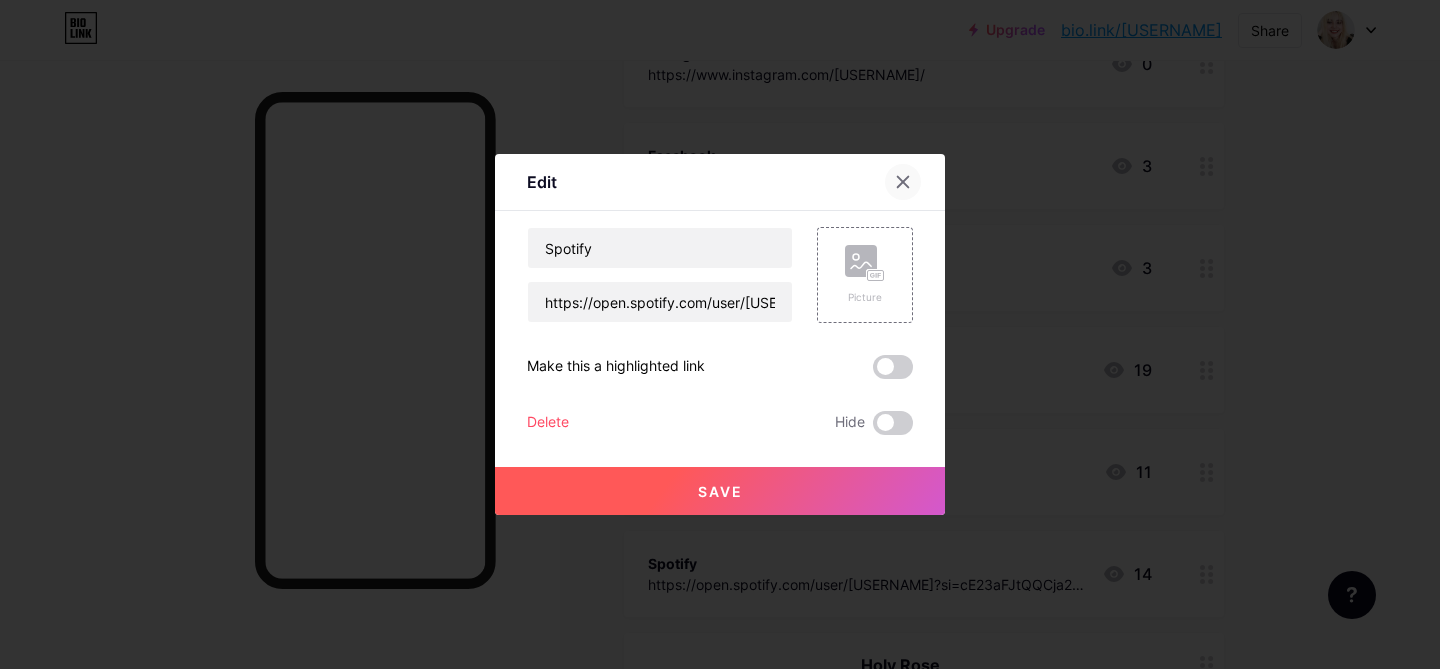 click 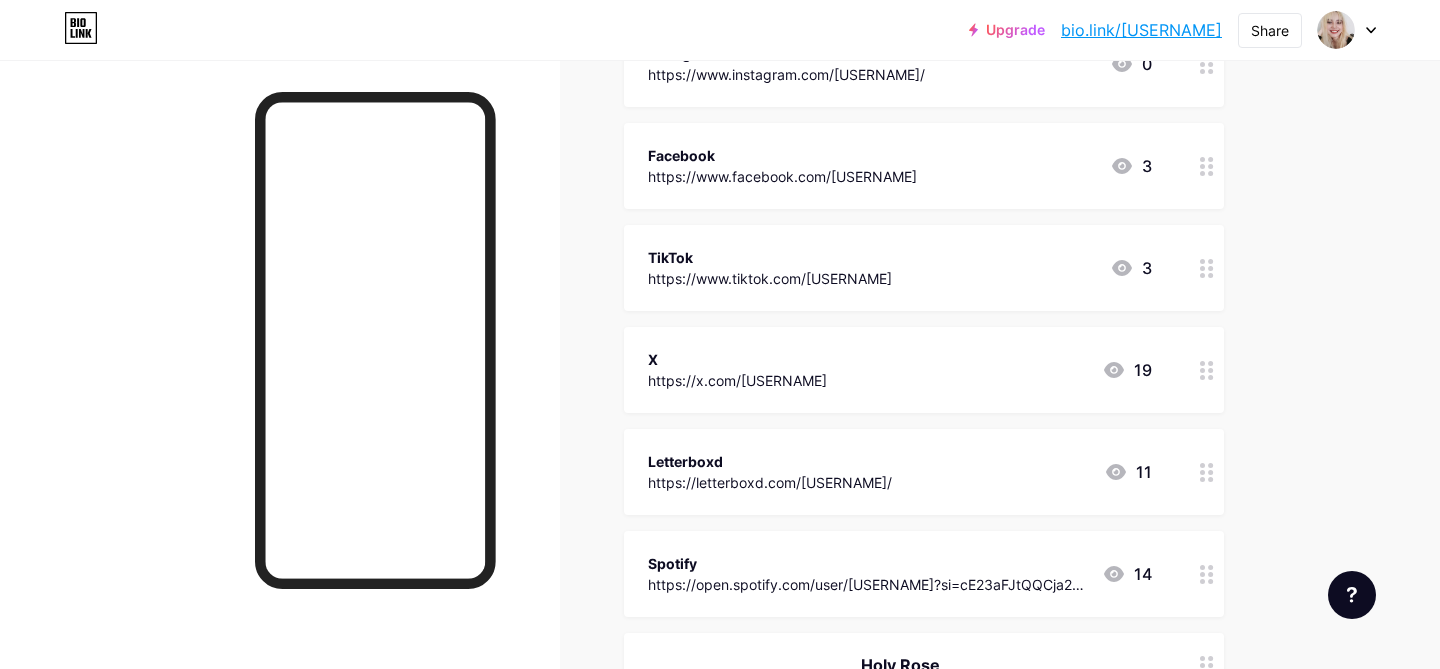 scroll, scrollTop: 1710, scrollLeft: 0, axis: vertical 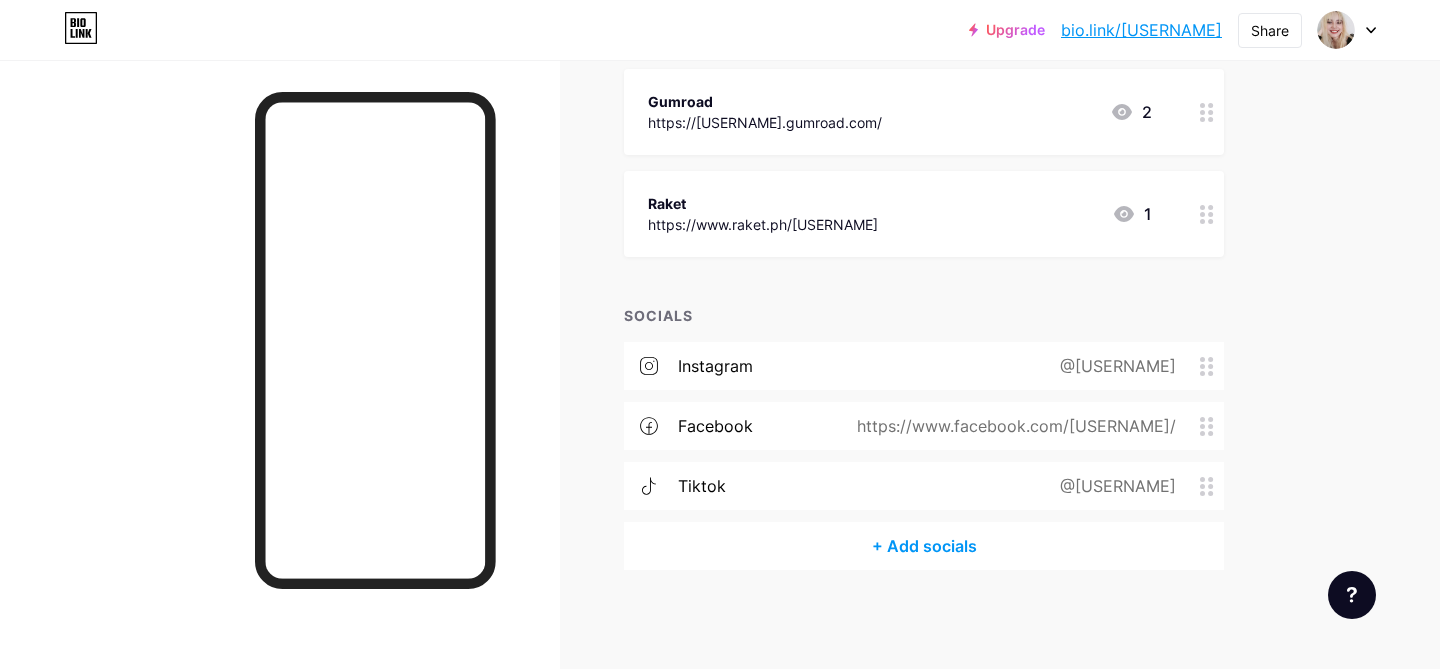 click on "+ Add socials" at bounding box center (924, 546) 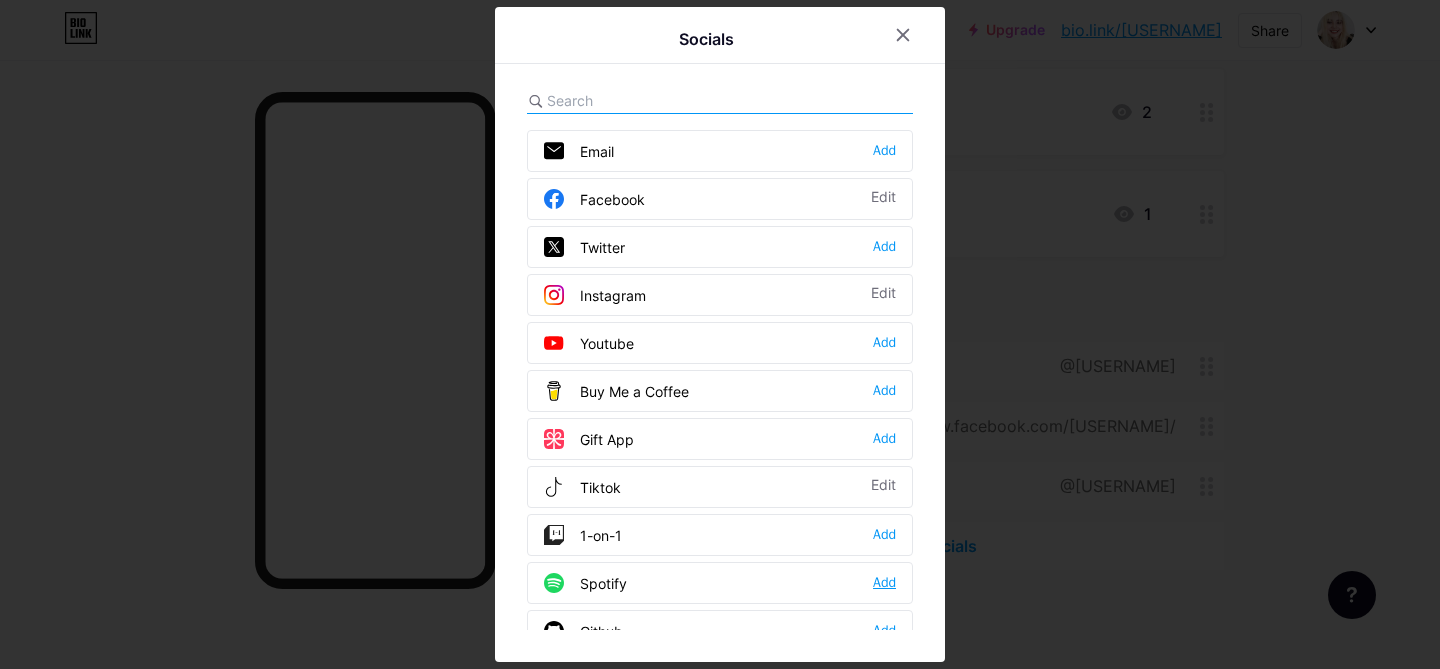 click on "Add" at bounding box center (884, 583) 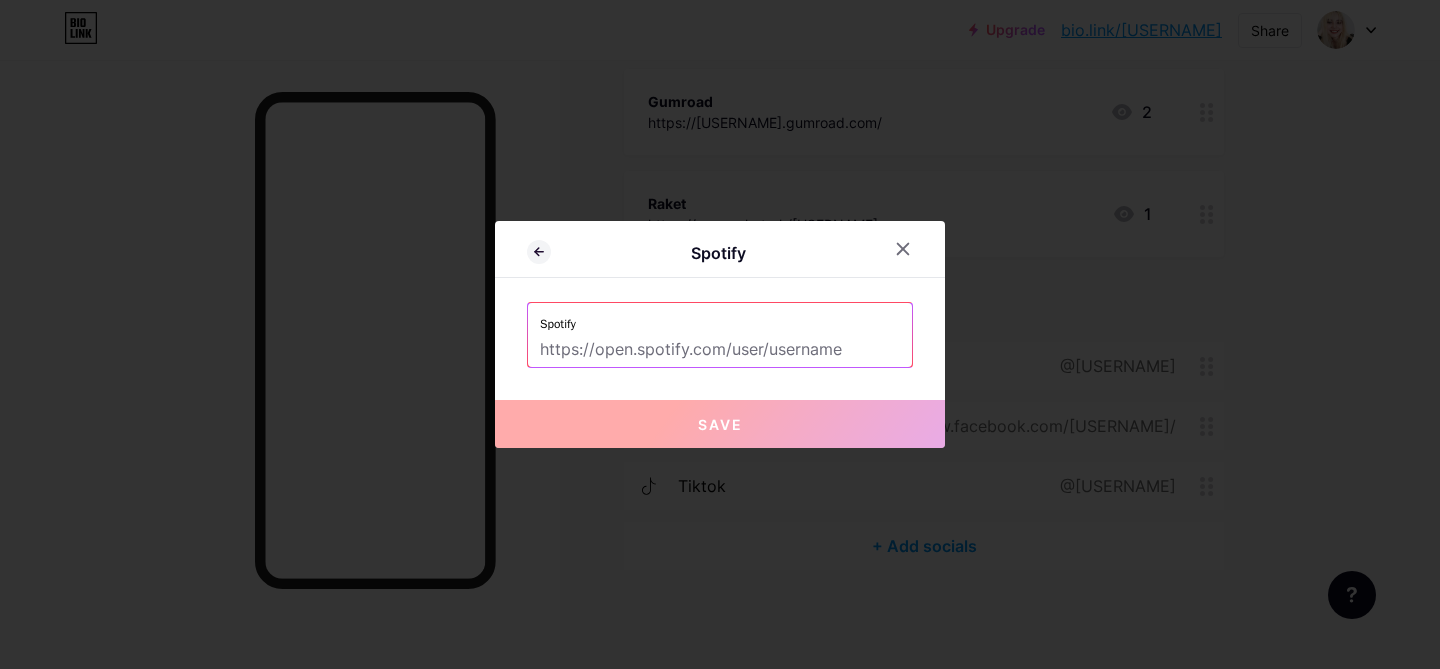 click at bounding box center (720, 350) 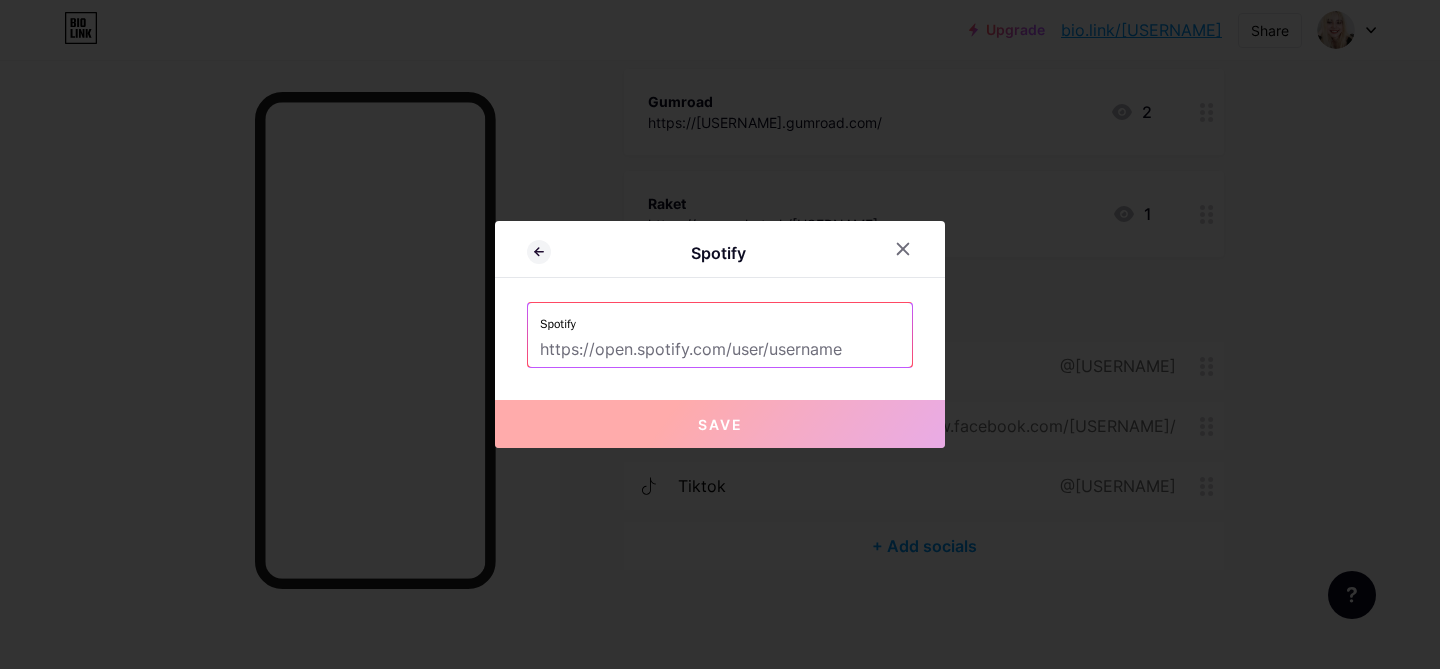 paste on "https://open.spotify.com/user/[USERNAME]?si=cE23aFJtQQCja2kQijSnjQ&nd=1&dlsi=cfadc36d3ee64119" 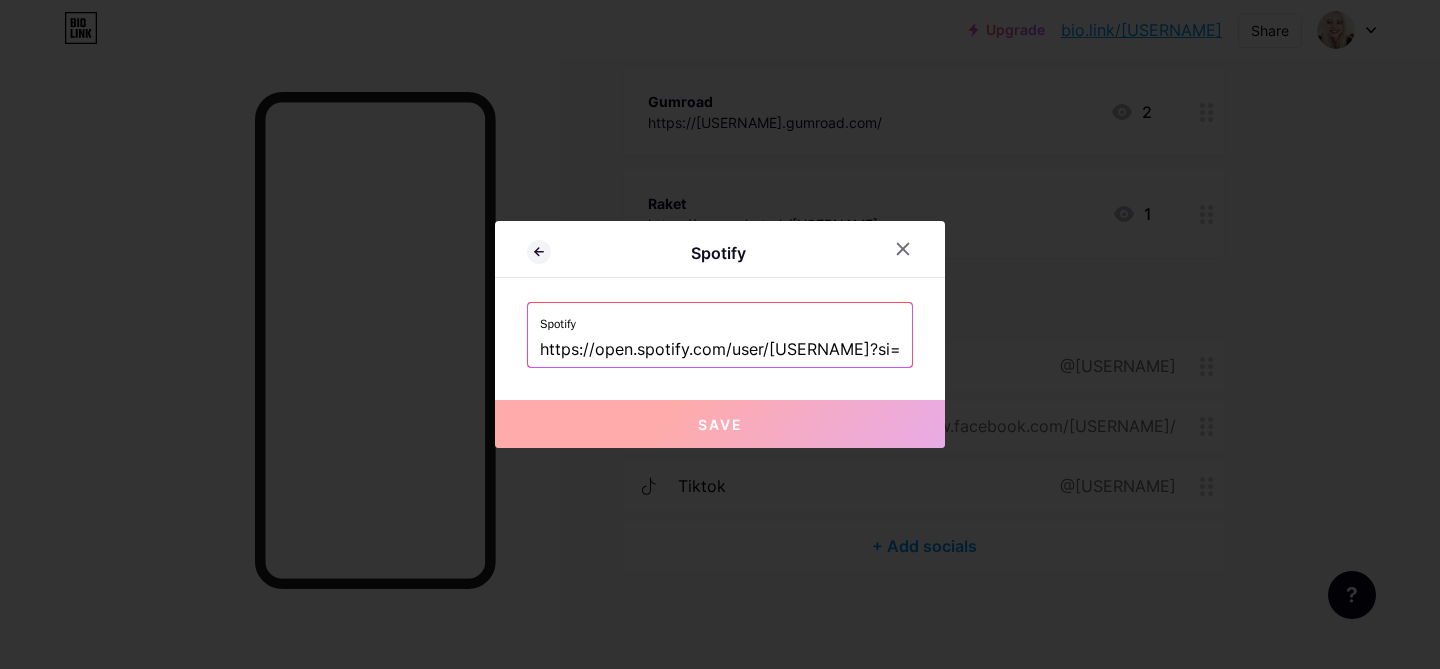 scroll, scrollTop: 0, scrollLeft: 421, axis: horizontal 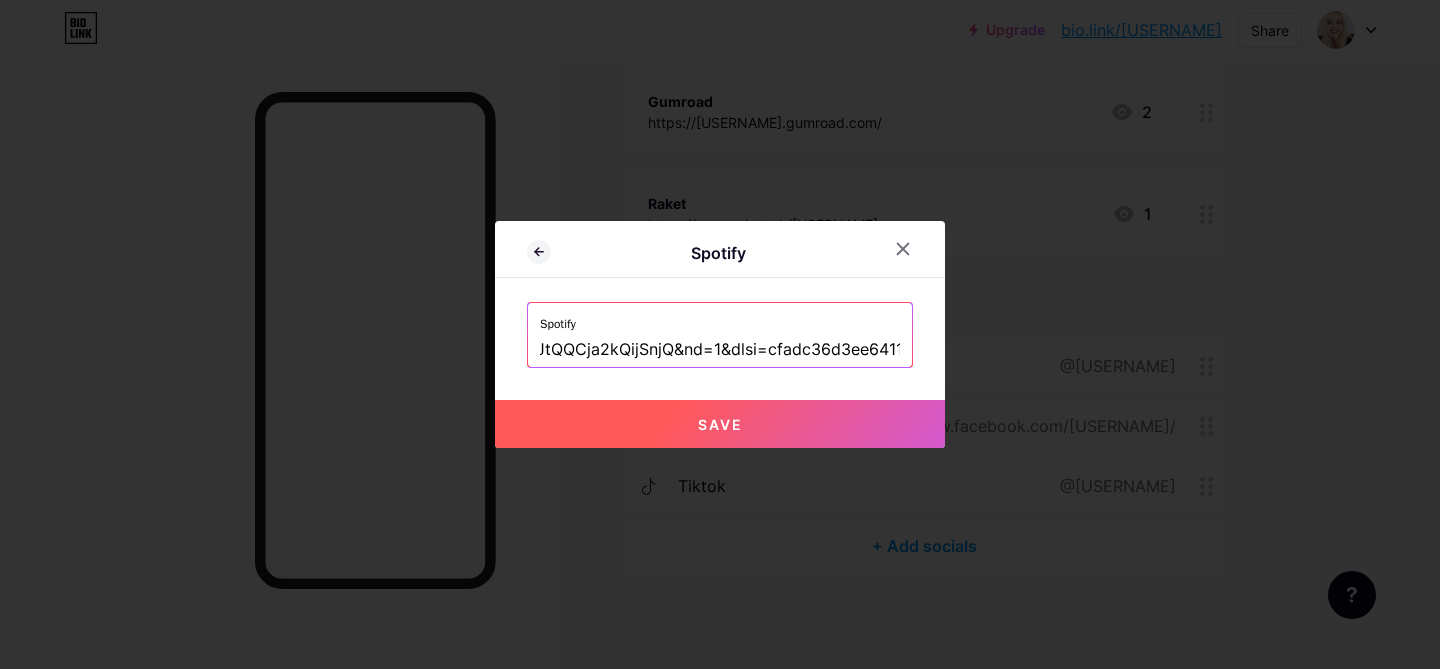 type on "https://open.spotify.com/user/[USERNAME]?si=cE23aFJtQQCja2kQijSnjQ&nd=1&dlsi=cfadc36d3ee64119" 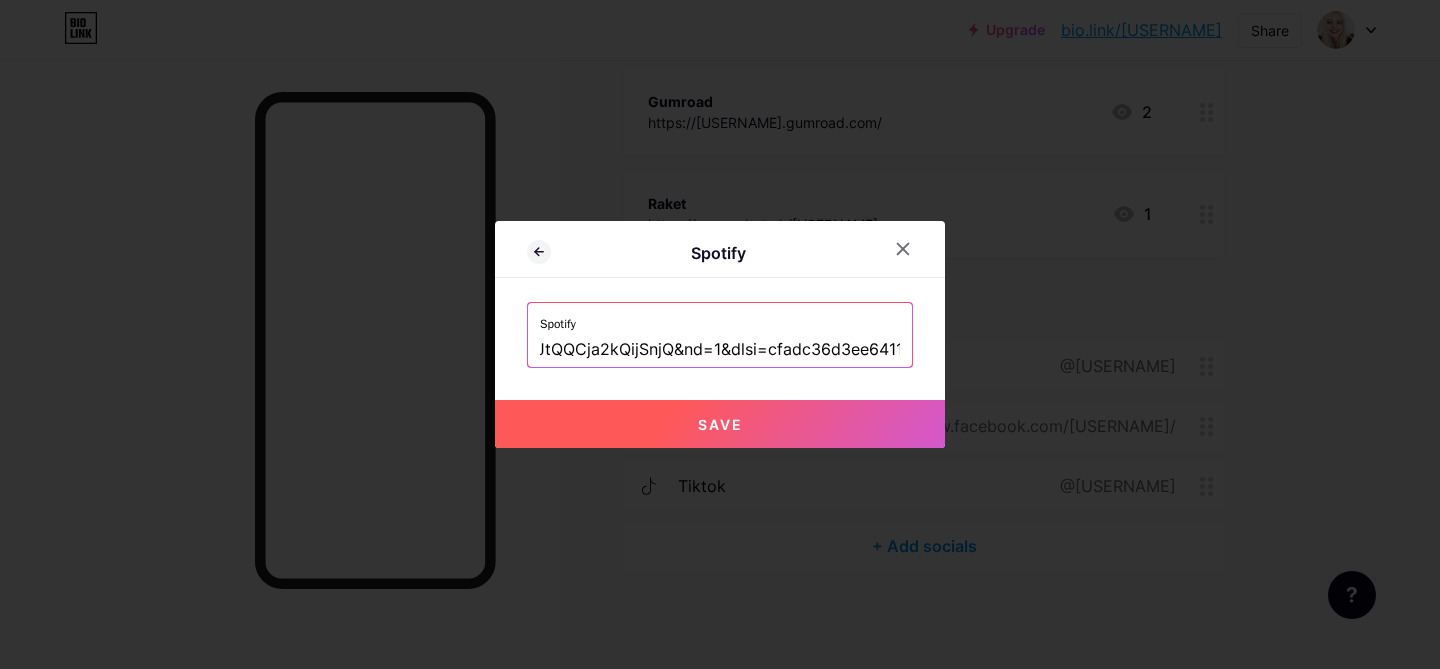 click on "Save" at bounding box center (720, 424) 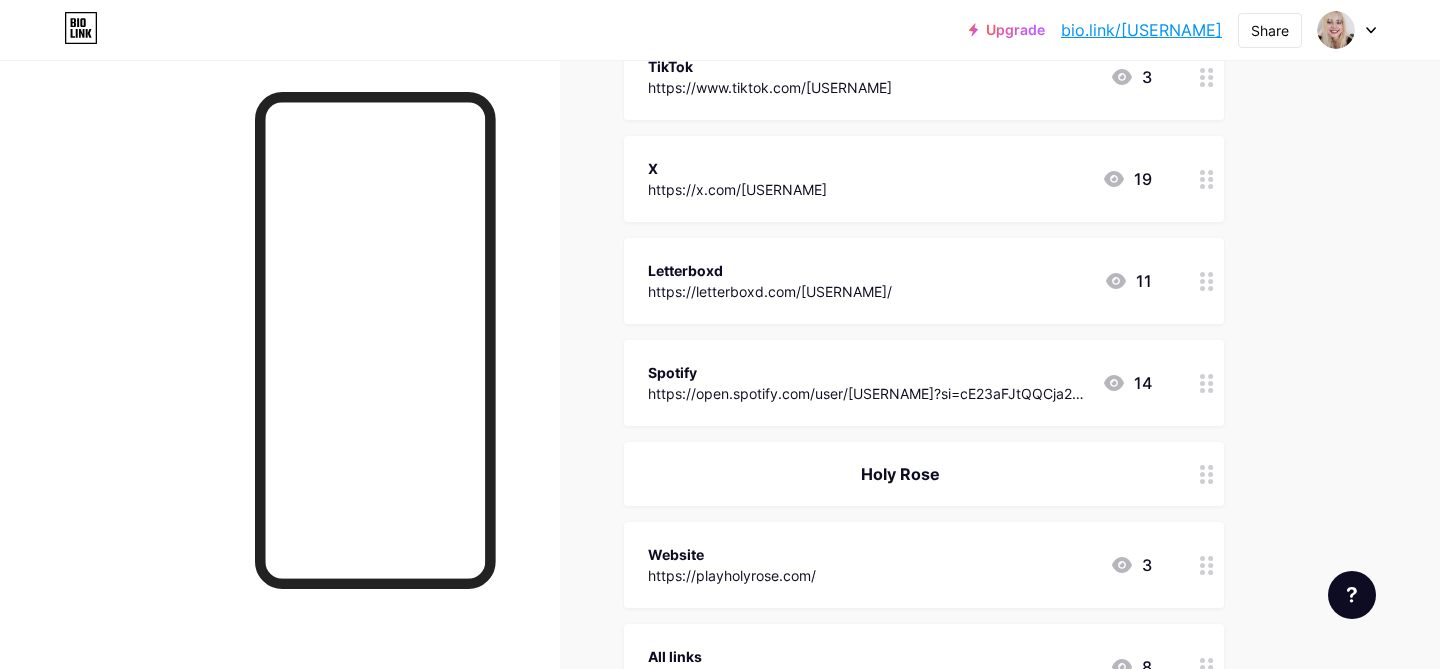 scroll, scrollTop: 776, scrollLeft: 0, axis: vertical 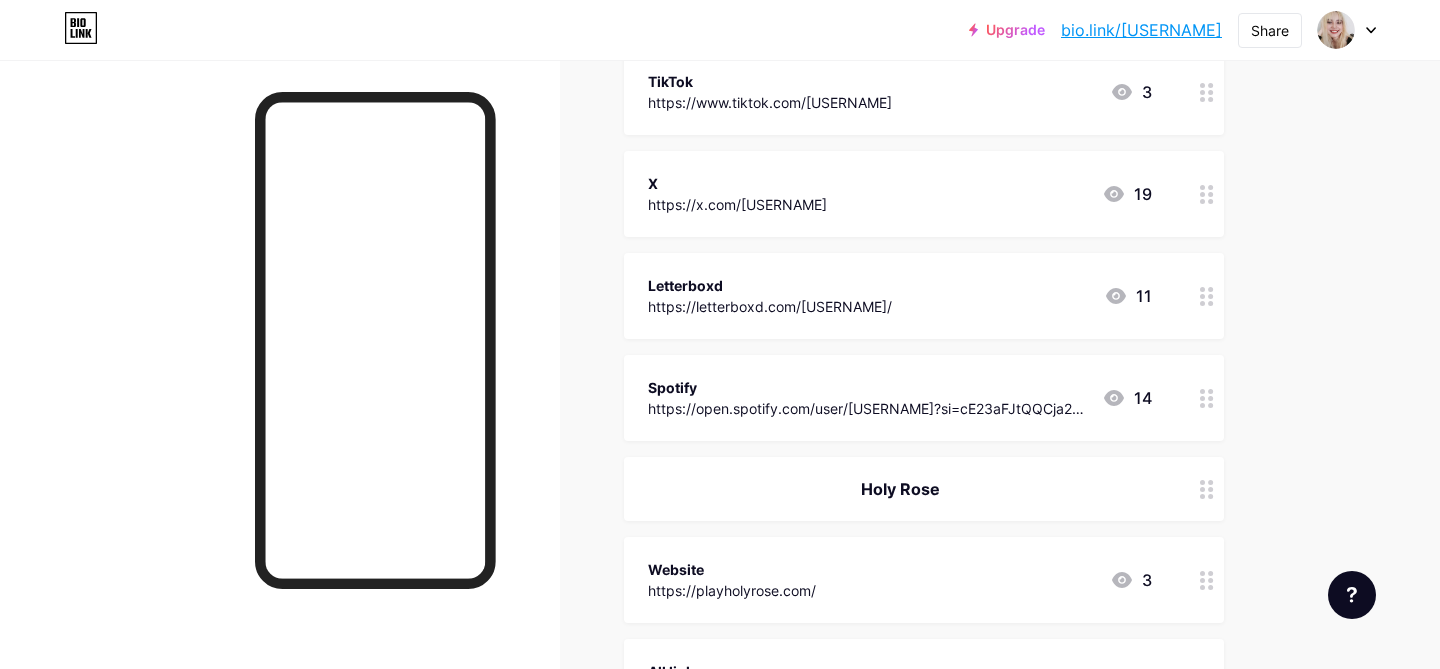 click 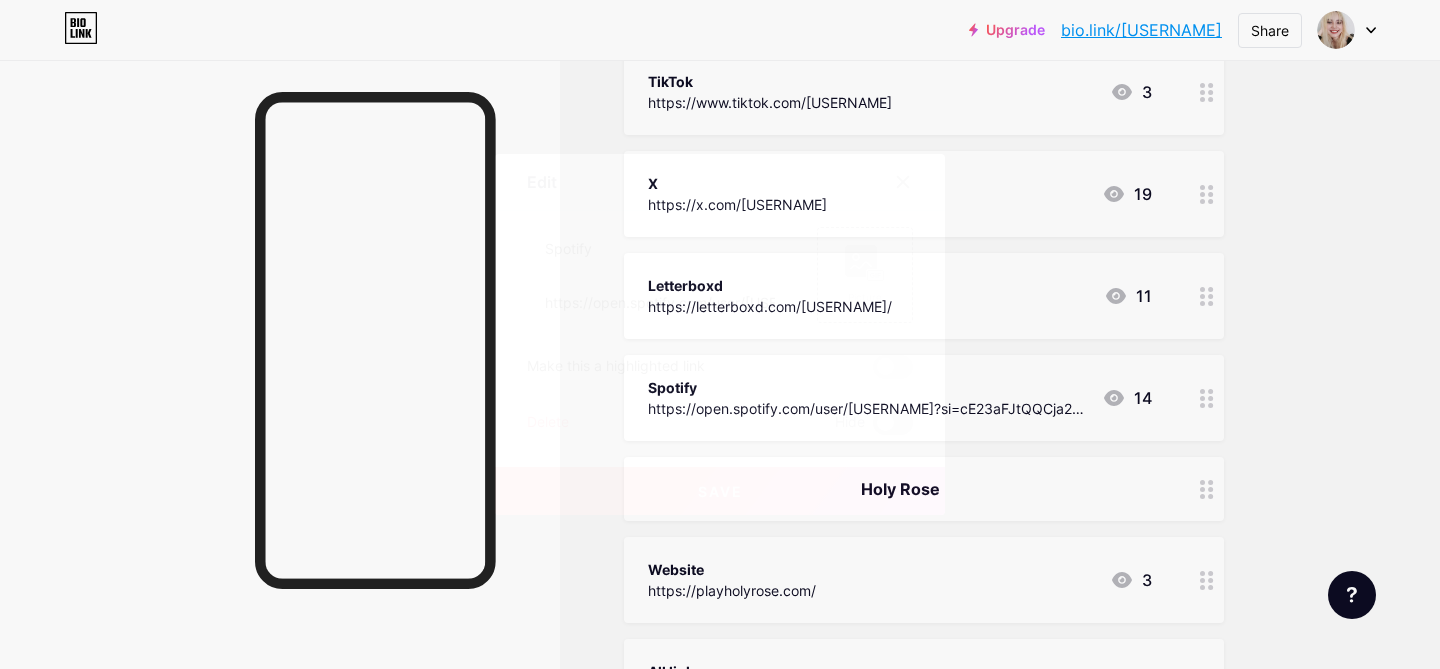 click at bounding box center (893, 423) 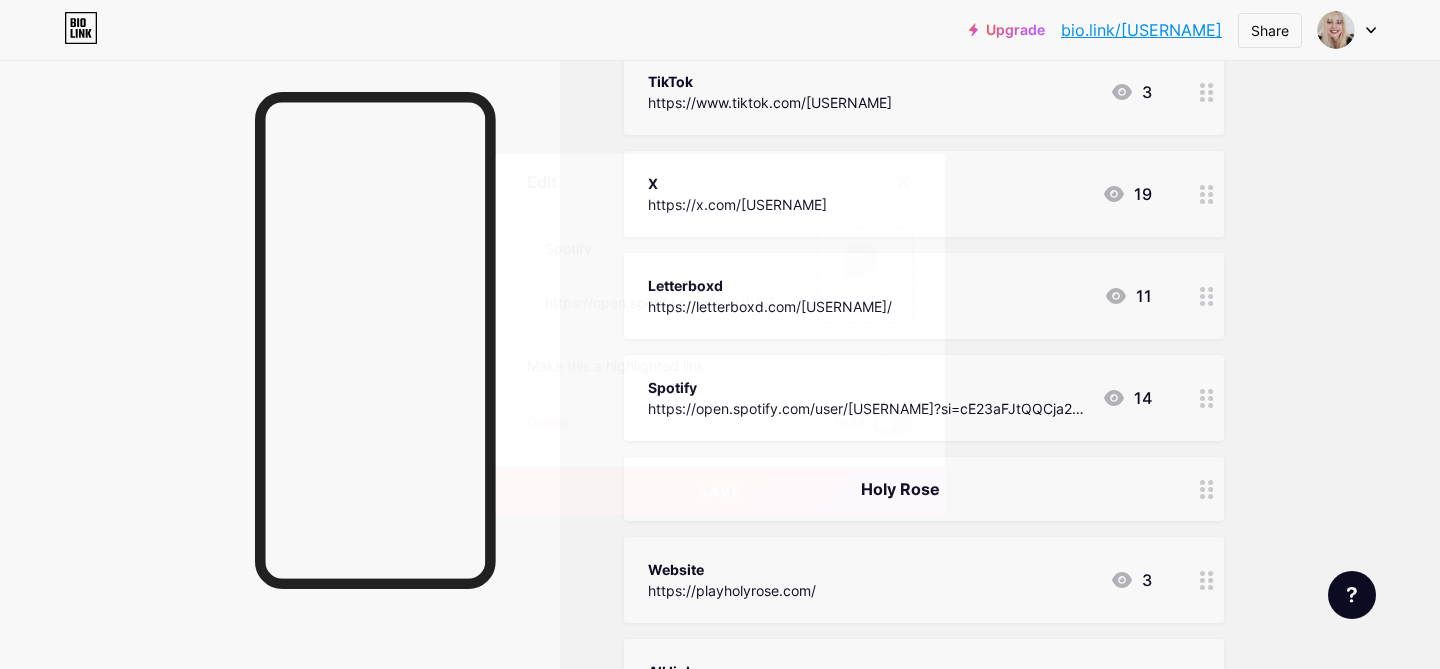 click at bounding box center (873, 428) 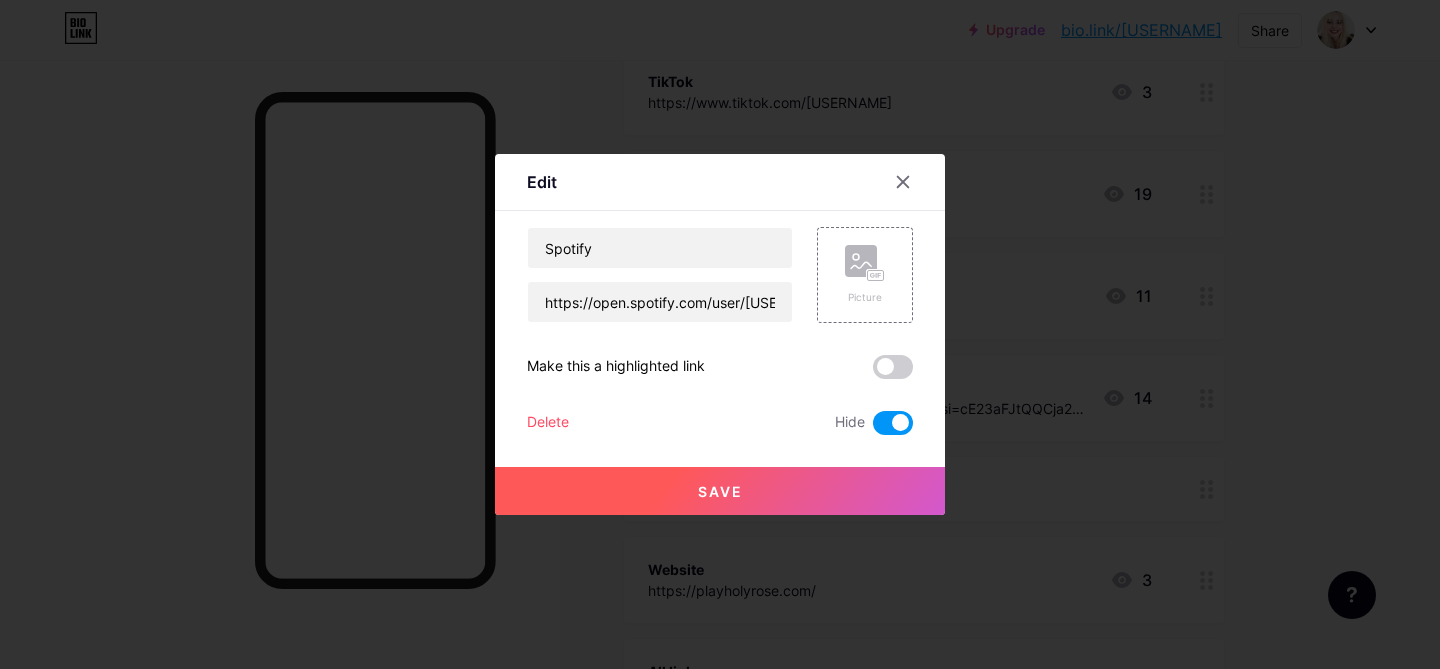 click on "Save" at bounding box center [720, 491] 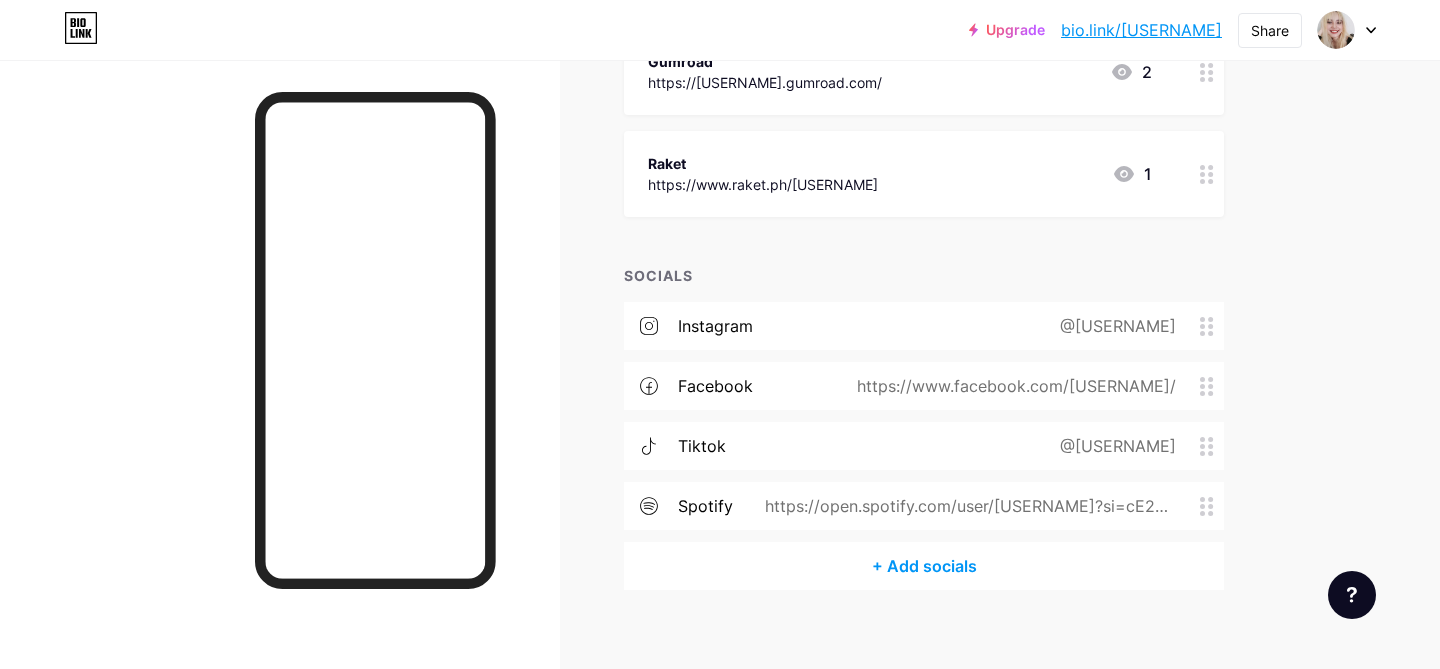 scroll, scrollTop: 1770, scrollLeft: 0, axis: vertical 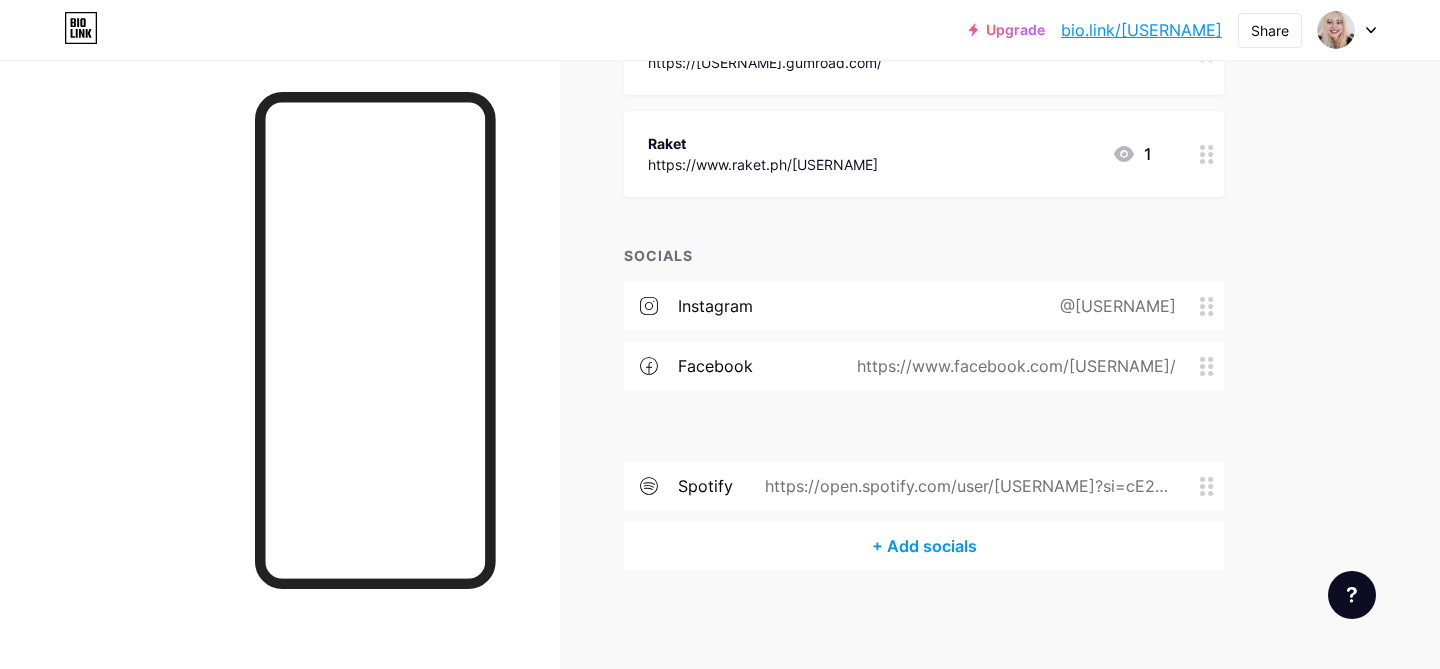 type 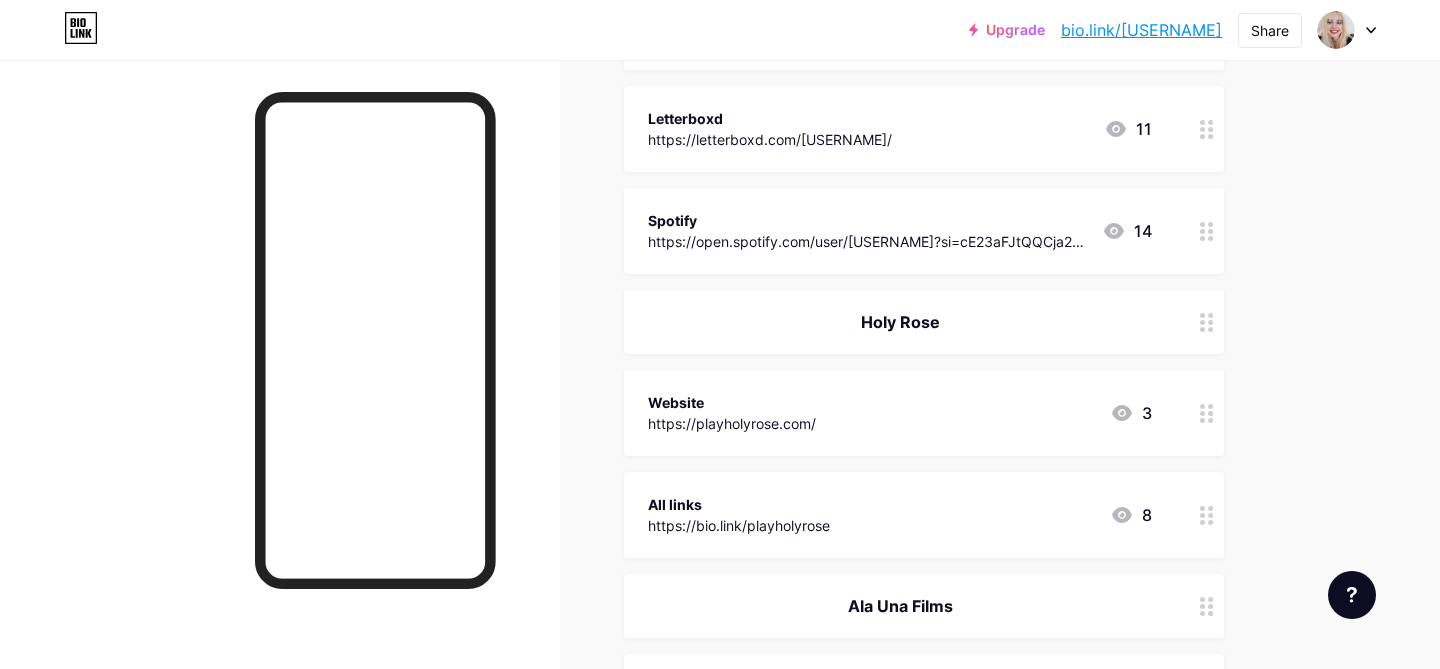 scroll, scrollTop: 0, scrollLeft: 0, axis: both 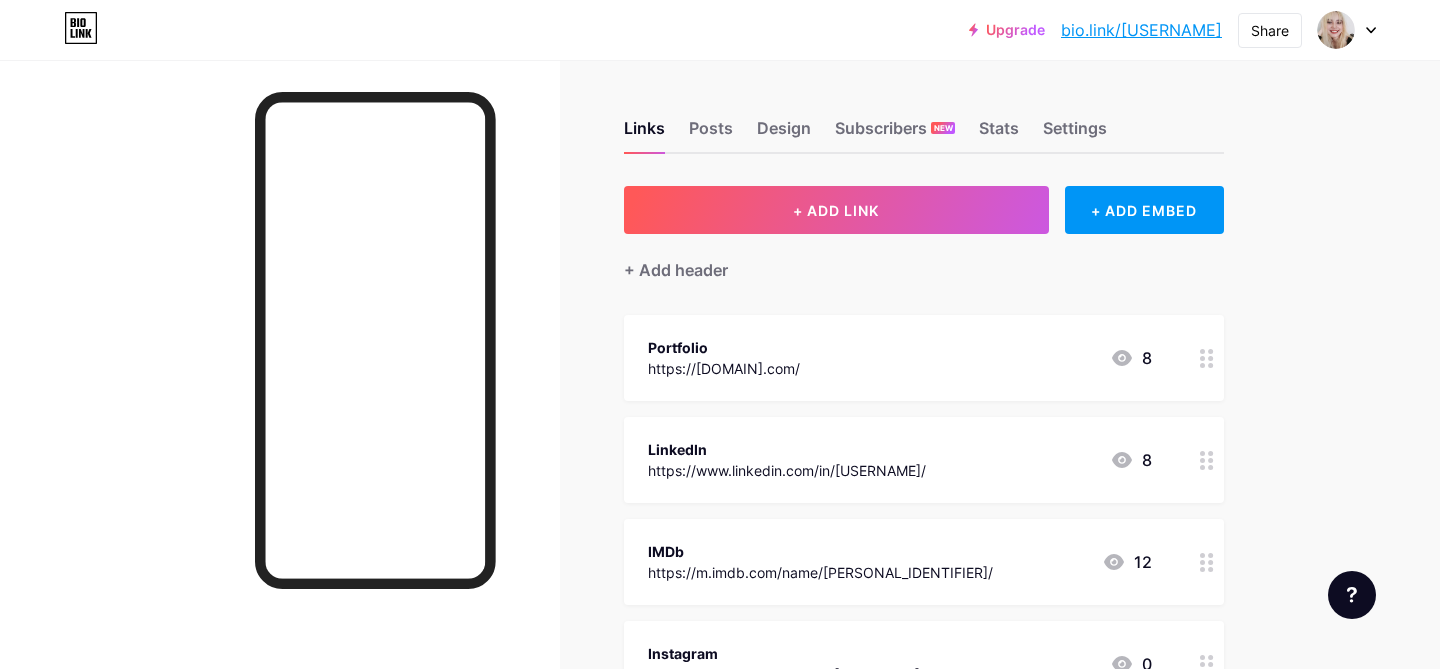 click on "bio.link/[USERNAME]" at bounding box center [1141, 30] 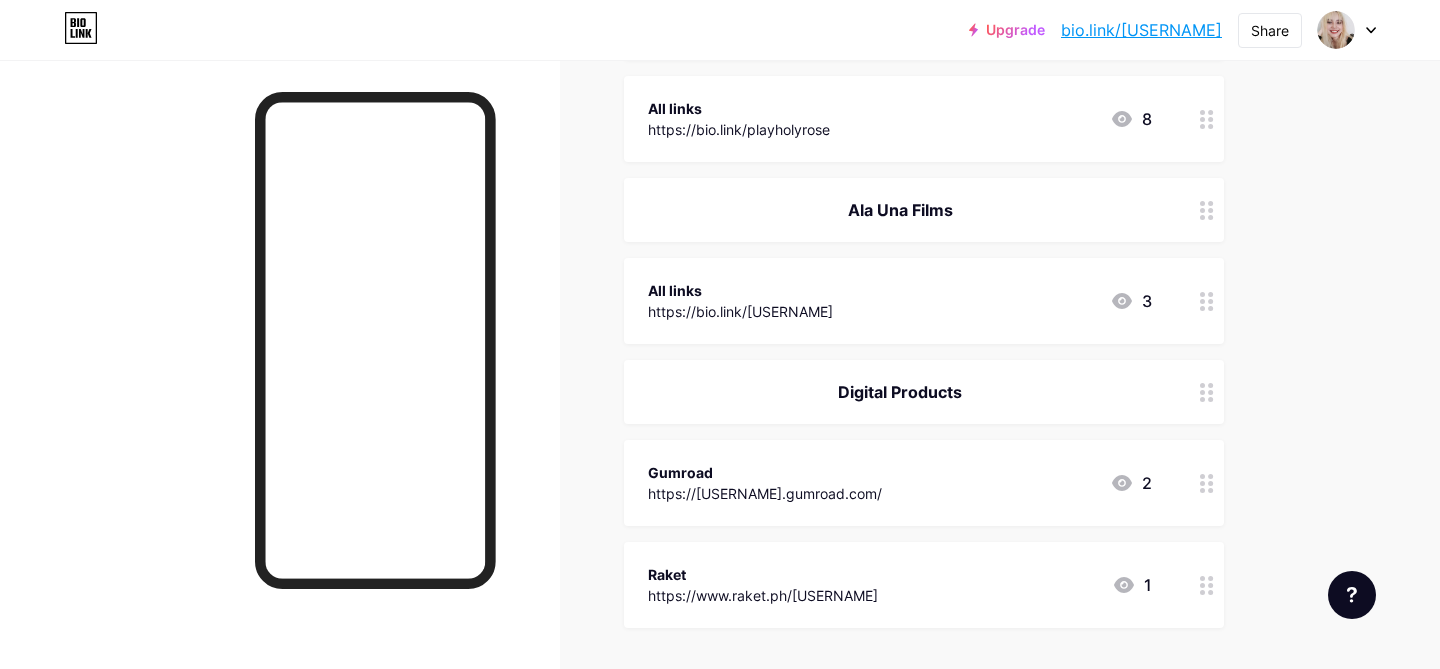 scroll, scrollTop: 1770, scrollLeft: 0, axis: vertical 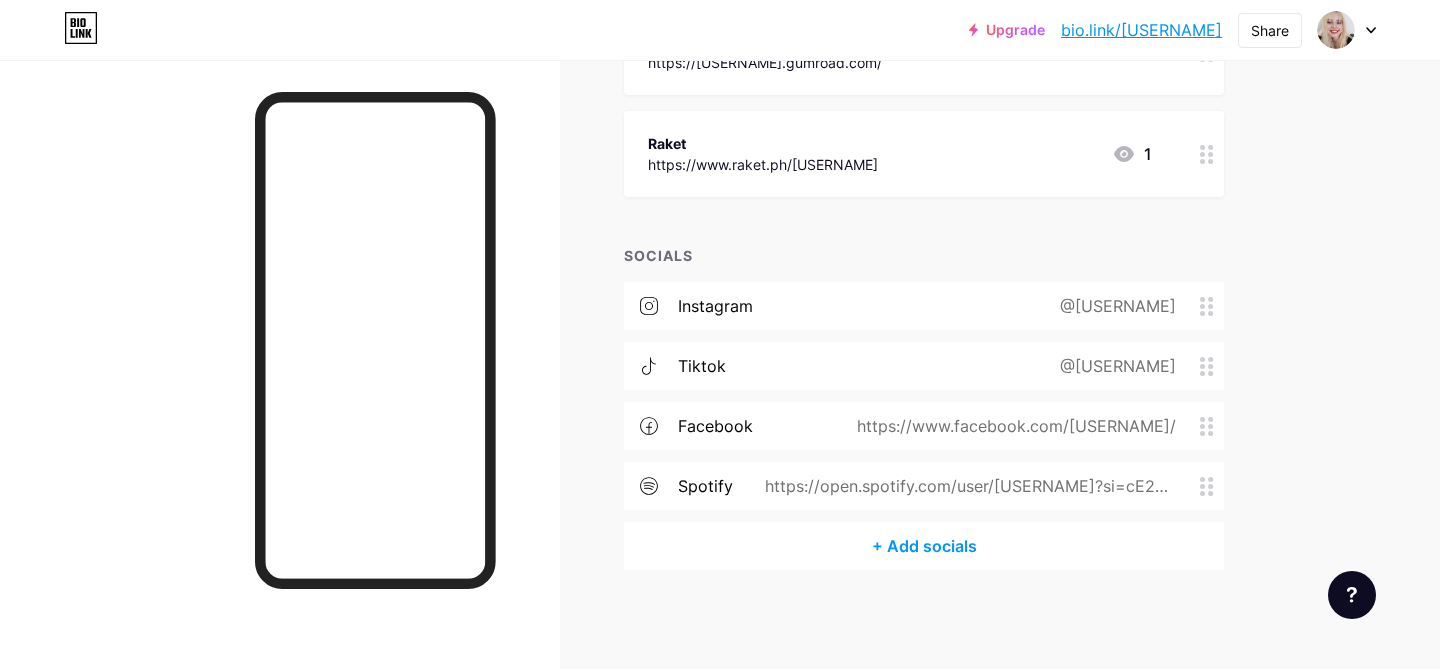 click on "@[USERNAME]" at bounding box center (1114, 366) 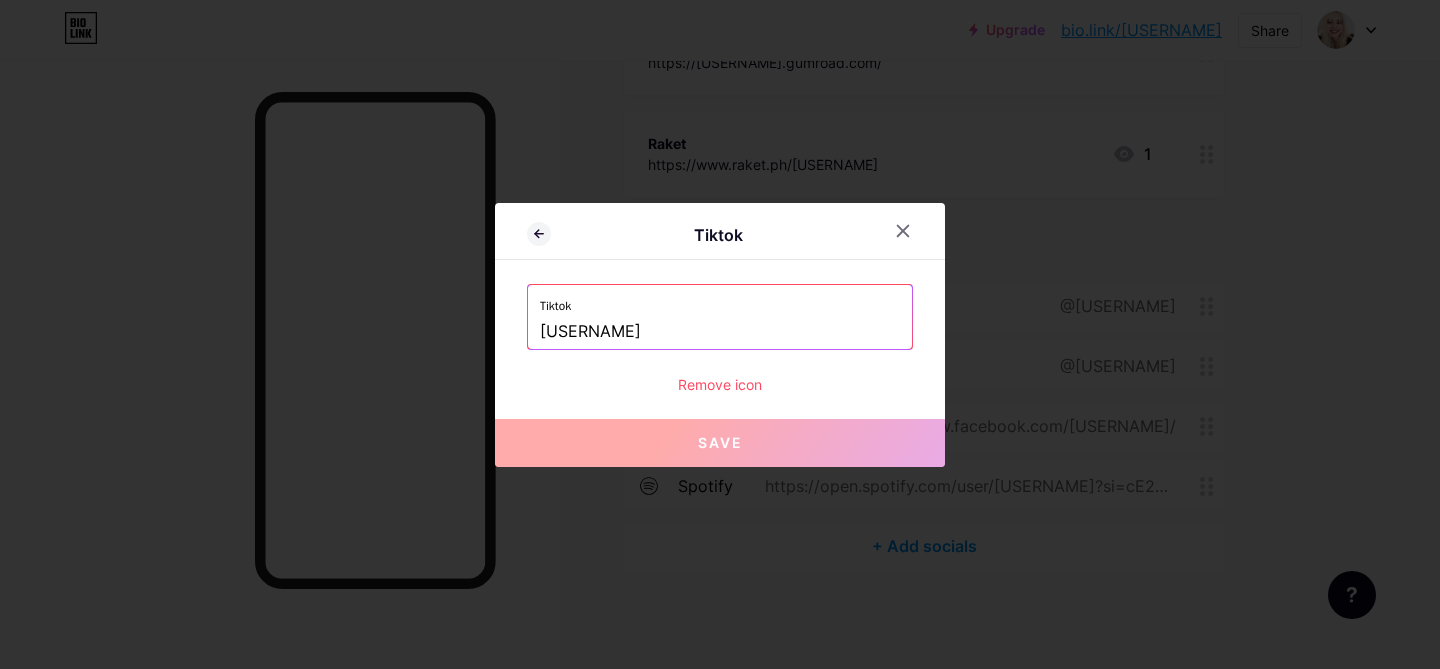 click on "[USERNAME]" at bounding box center (720, 332) 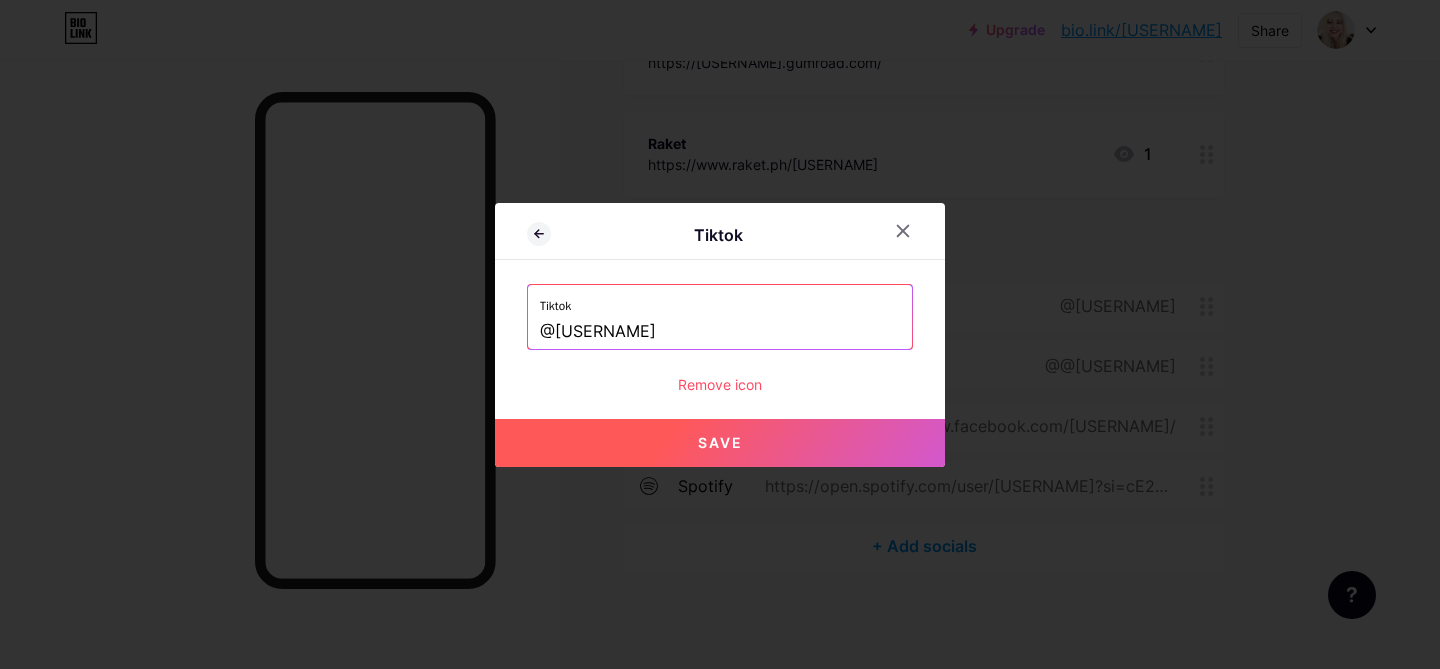 click on "Save" at bounding box center [720, 443] 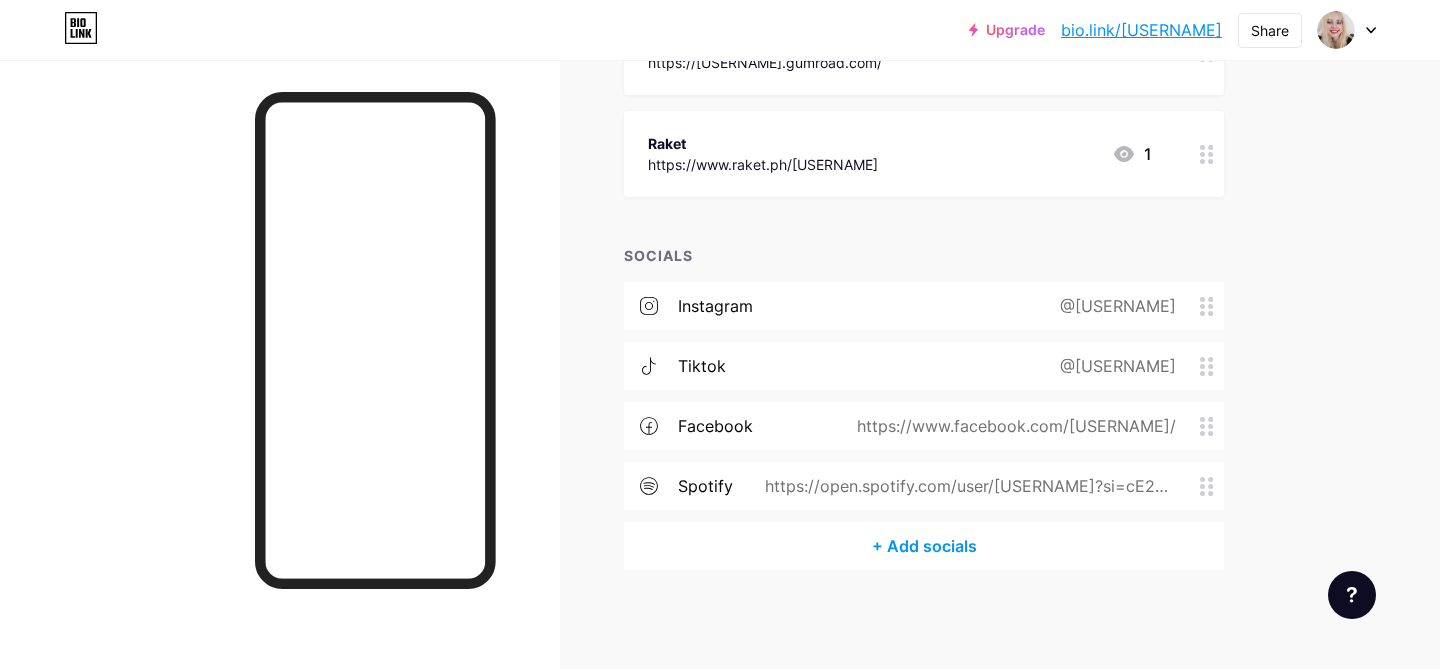 click on "bio.link/[USERNAME]" at bounding box center [1141, 30] 